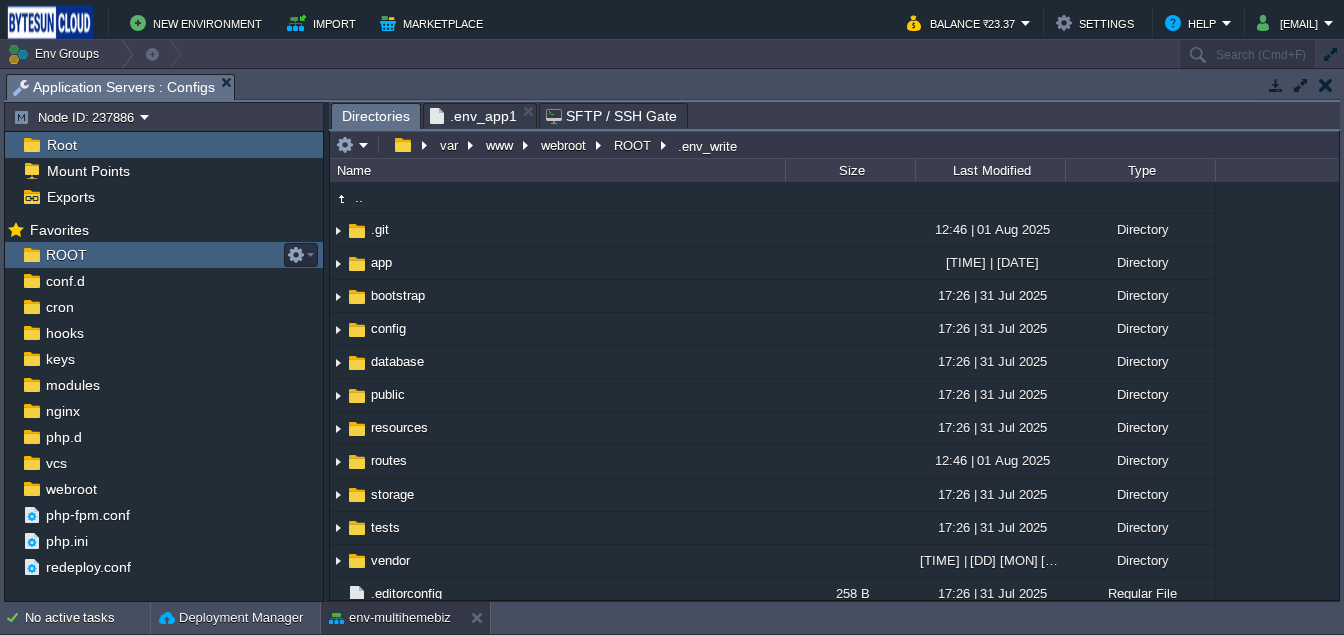 scroll, scrollTop: 0, scrollLeft: 0, axis: both 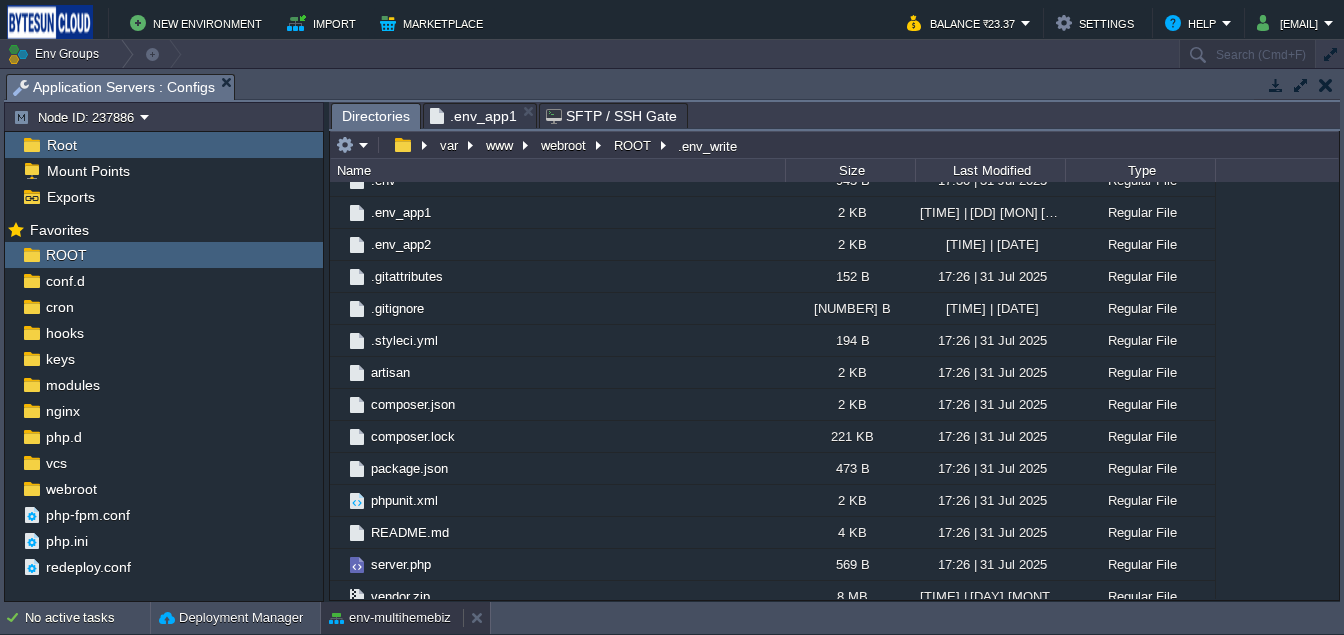 click on "env-multihemebiz" at bounding box center [390, 618] 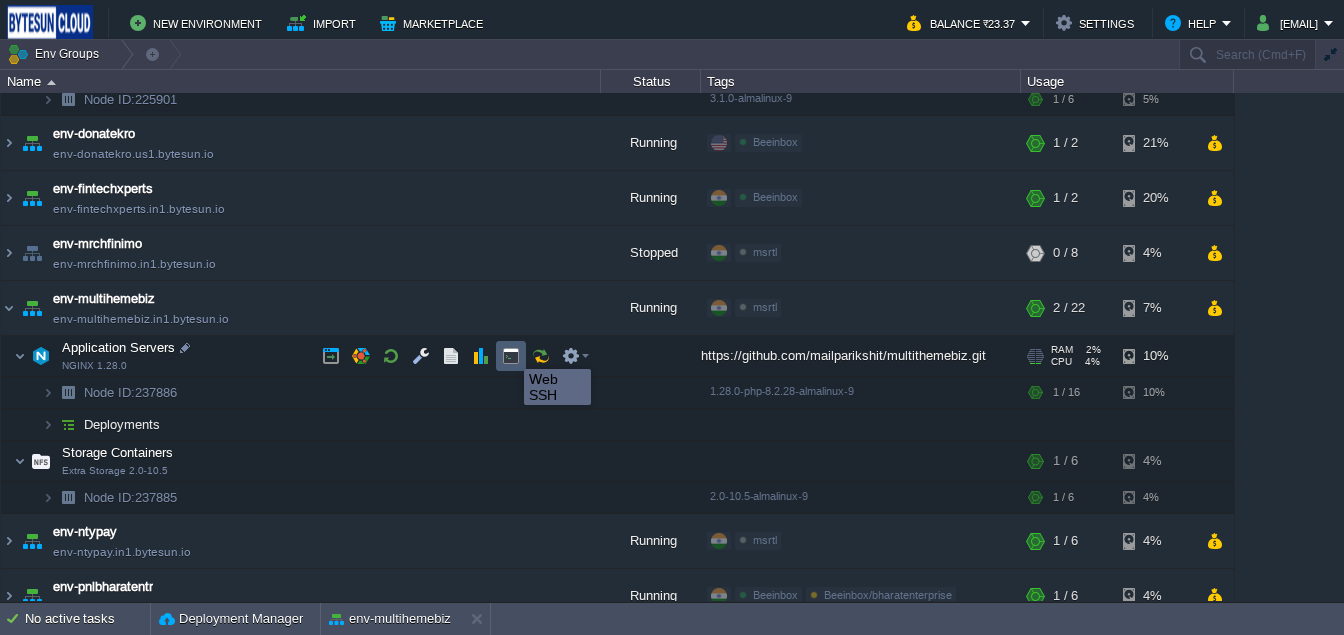 click at bounding box center (511, 356) 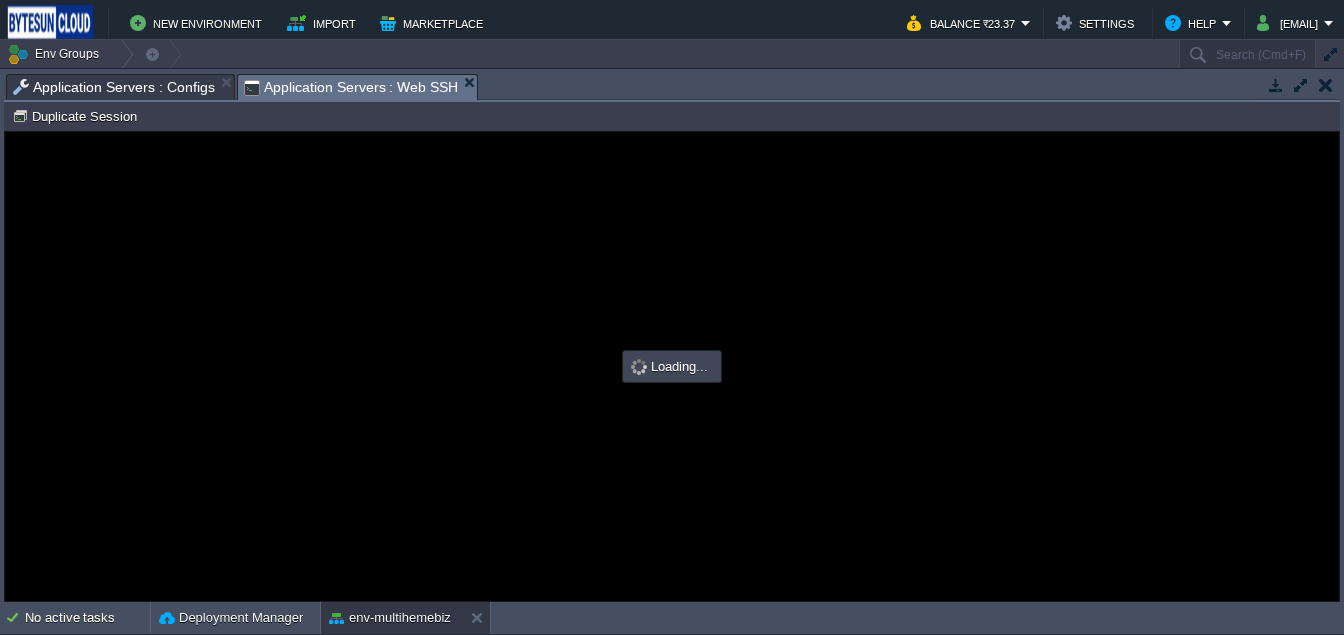 scroll, scrollTop: 0, scrollLeft: 0, axis: both 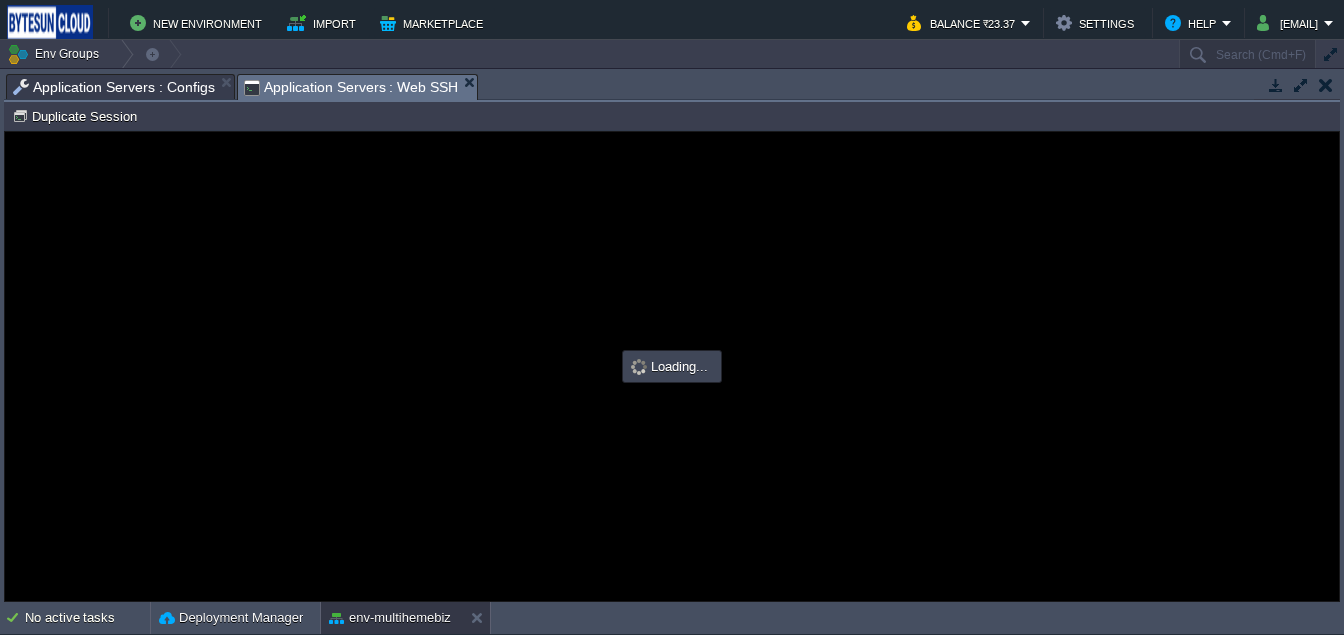 type on "#000000" 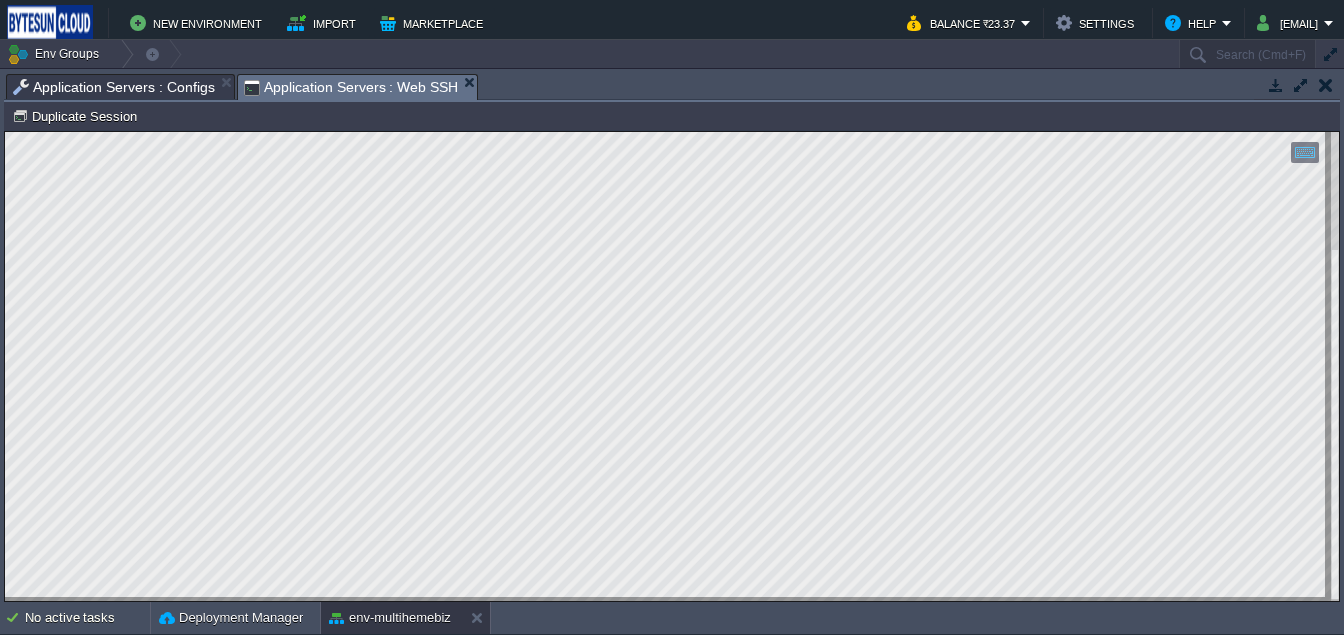click on "Application Servers : Configs" at bounding box center [114, 87] 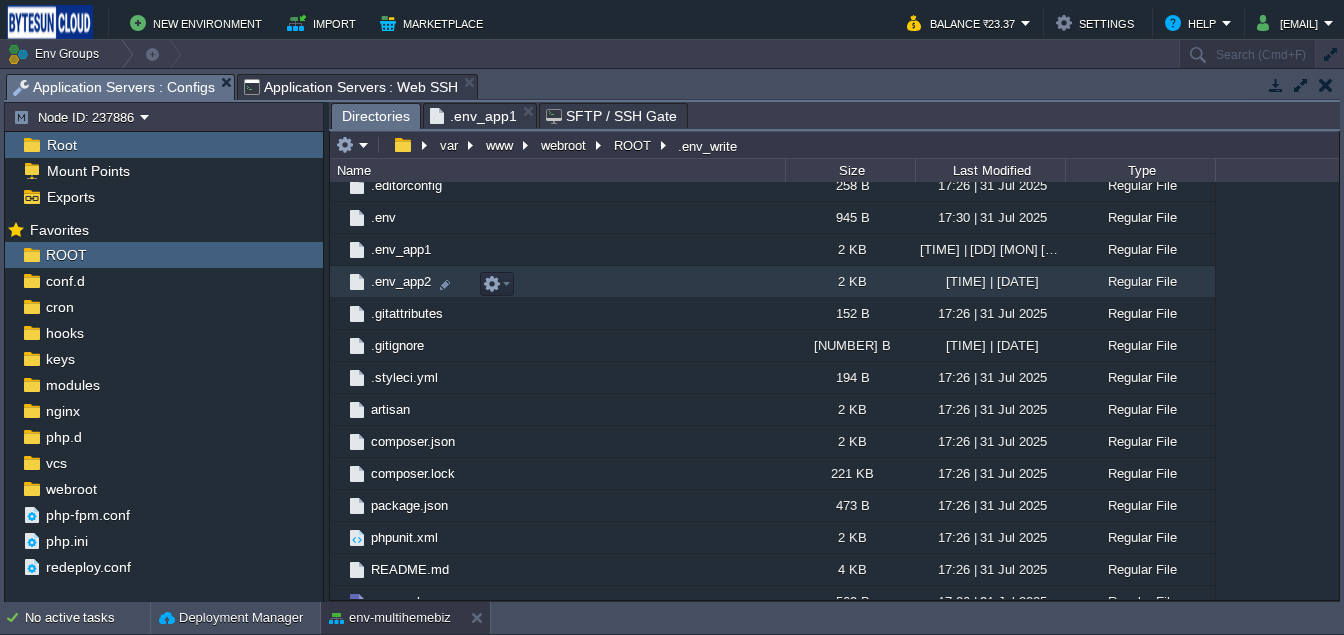 scroll, scrollTop: 405, scrollLeft: 0, axis: vertical 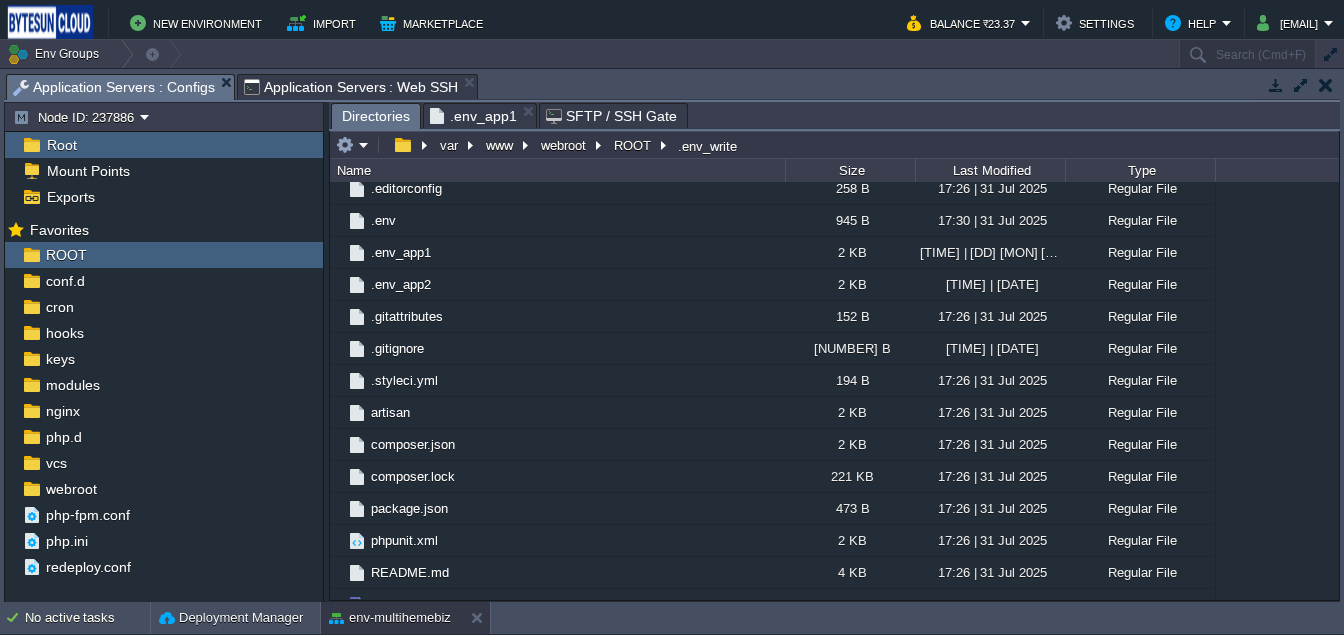 click on ".env_app1" at bounding box center [473, 116] 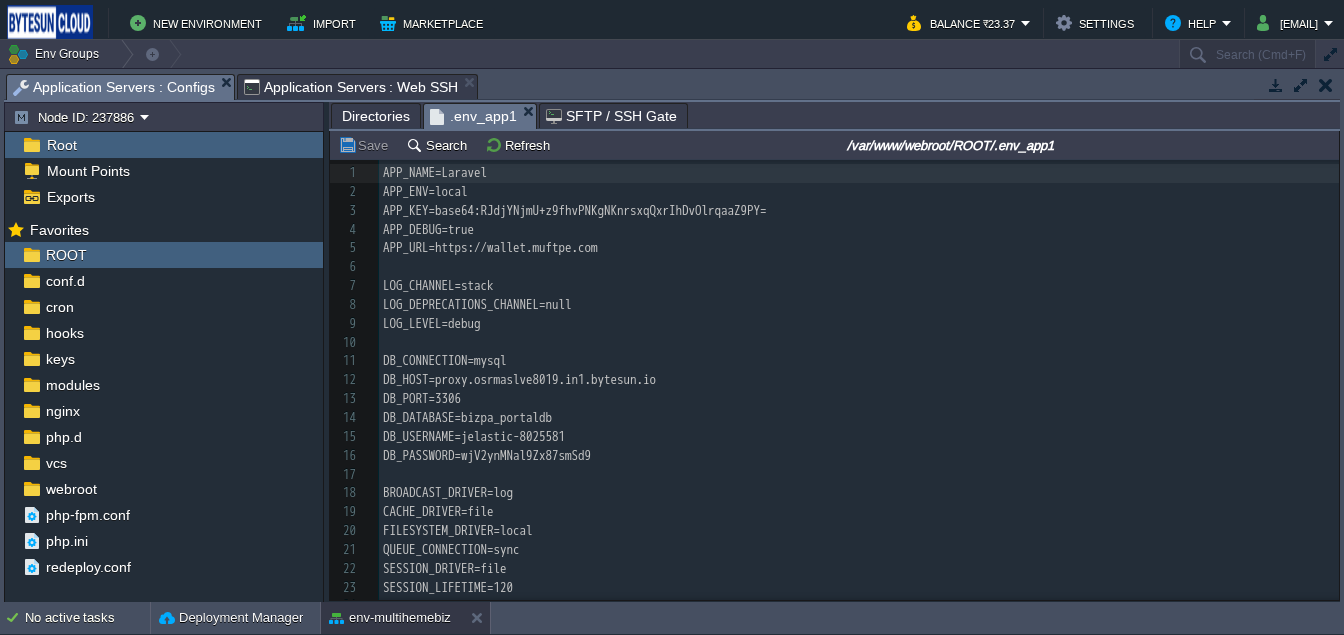 click on "Directories" at bounding box center (376, 116) 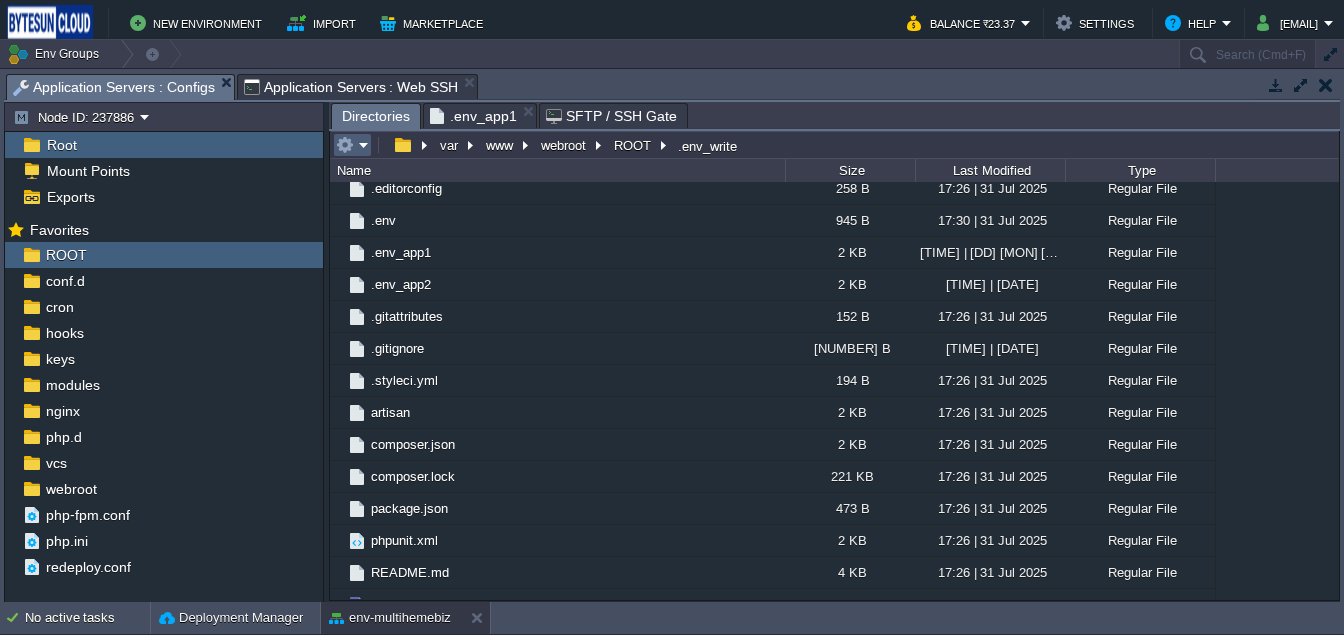 click at bounding box center [352, 145] 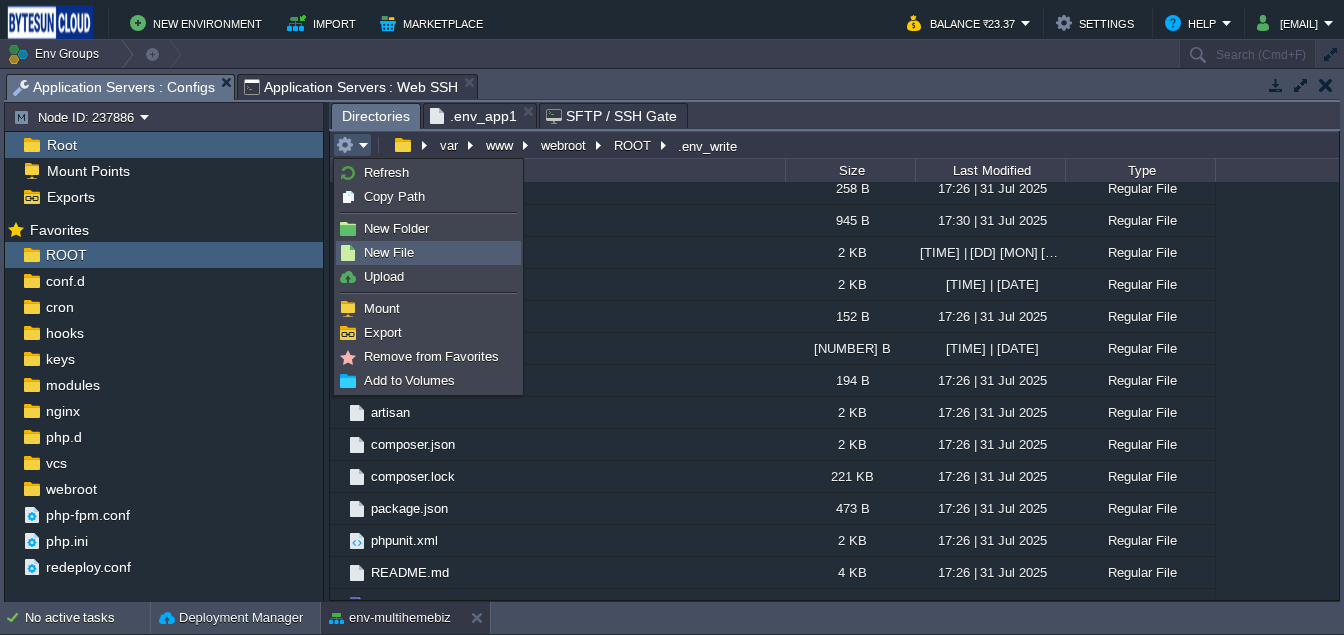 click on "New File" at bounding box center (389, 252) 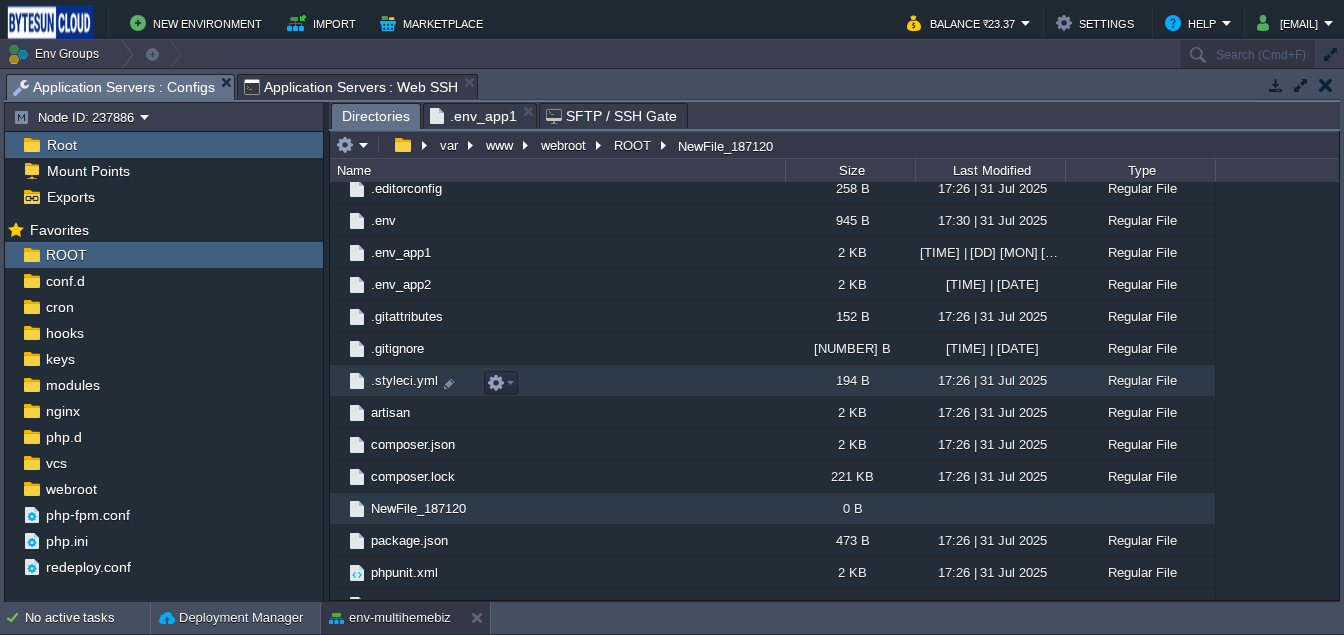 scroll, scrollTop: 527, scrollLeft: 0, axis: vertical 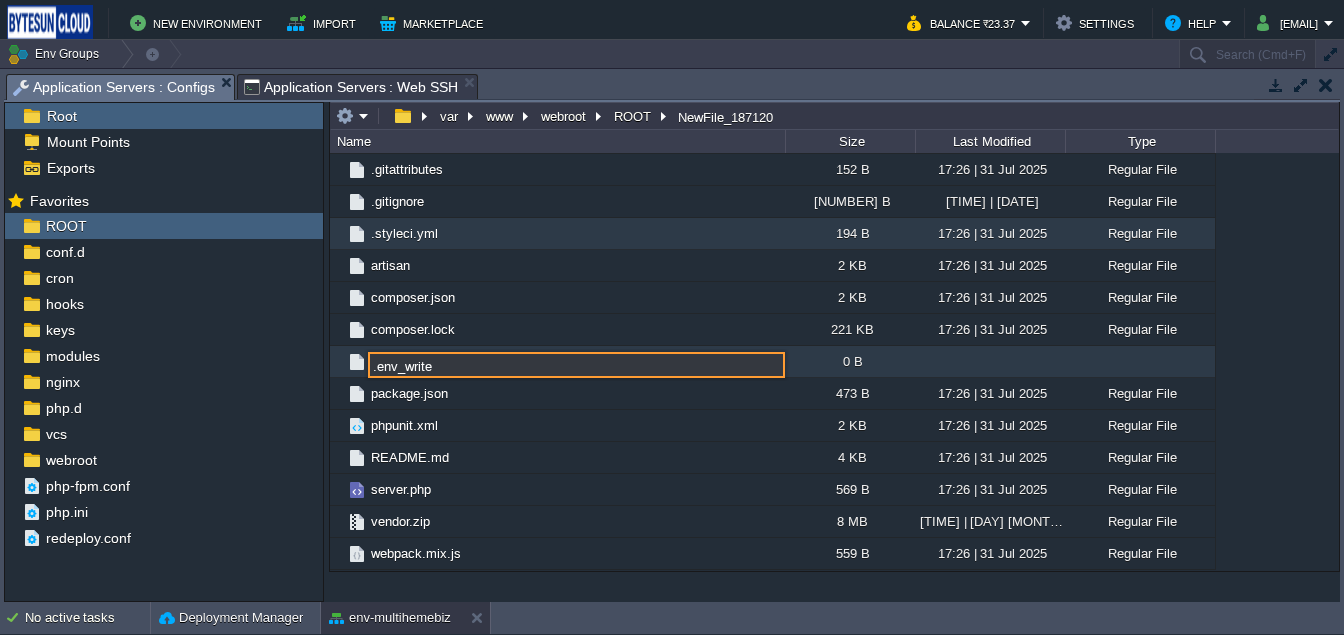 type on ".env_write" 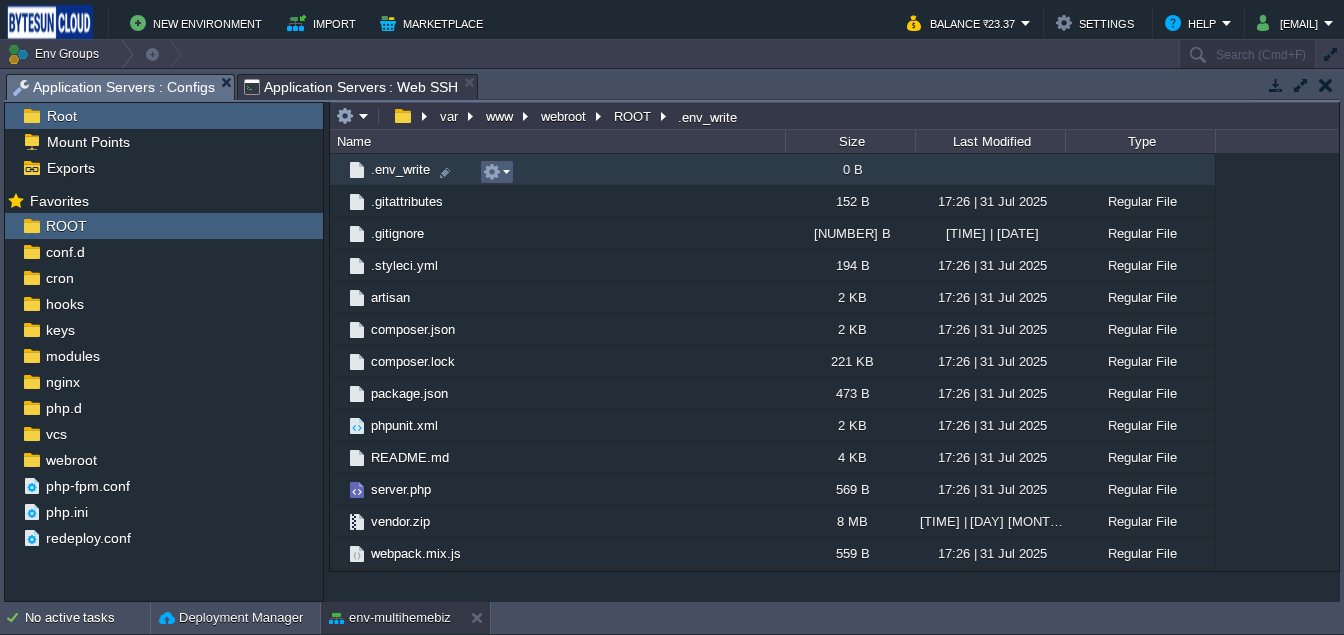 click at bounding box center (492, 172) 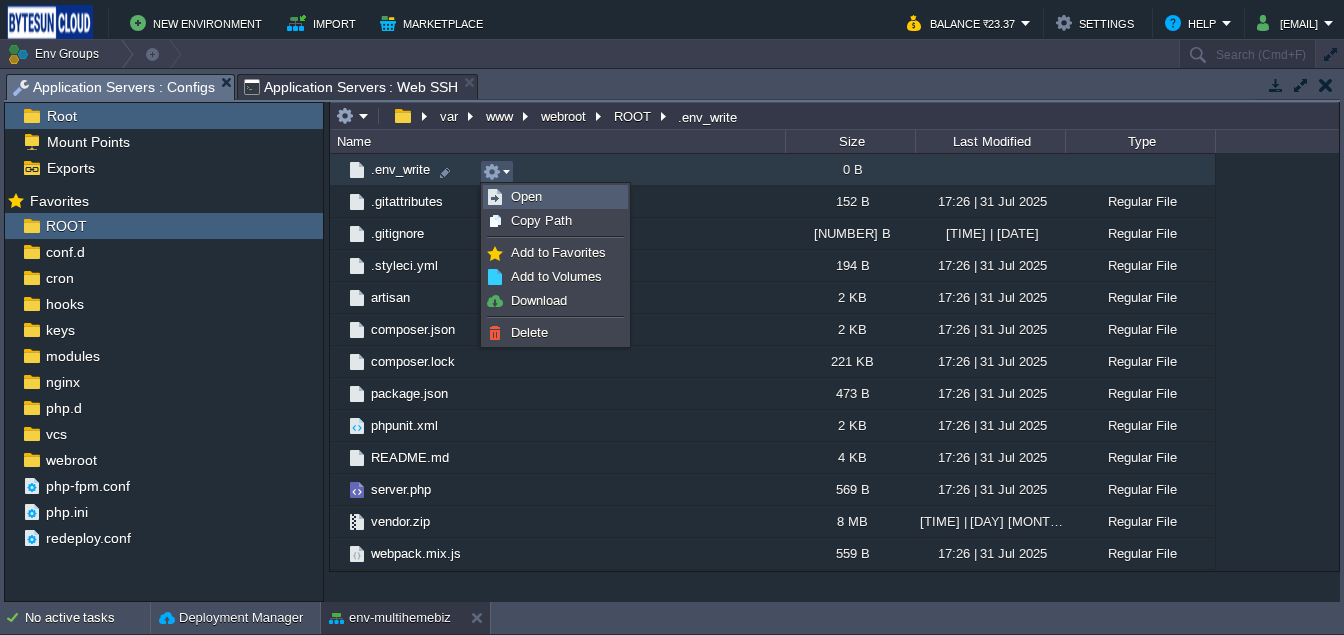 click at bounding box center [495, 197] 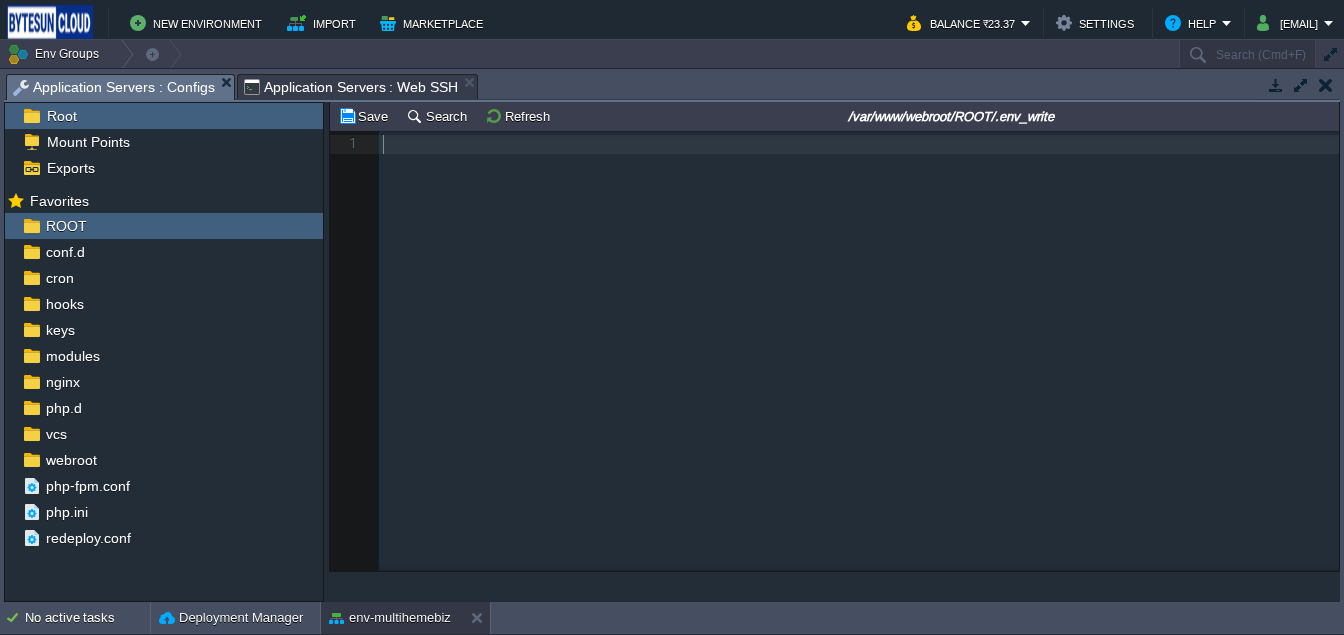 scroll, scrollTop: 6, scrollLeft: 0, axis: vertical 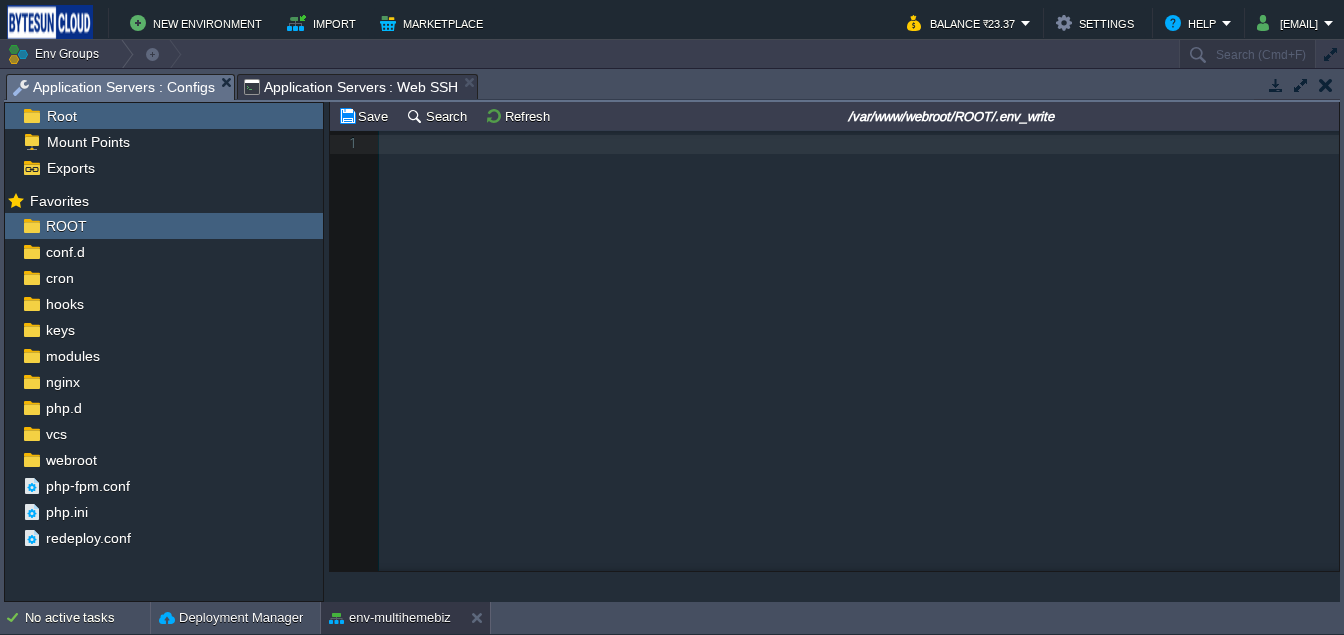 click on "Application Servers : Web SSH" at bounding box center (351, 87) 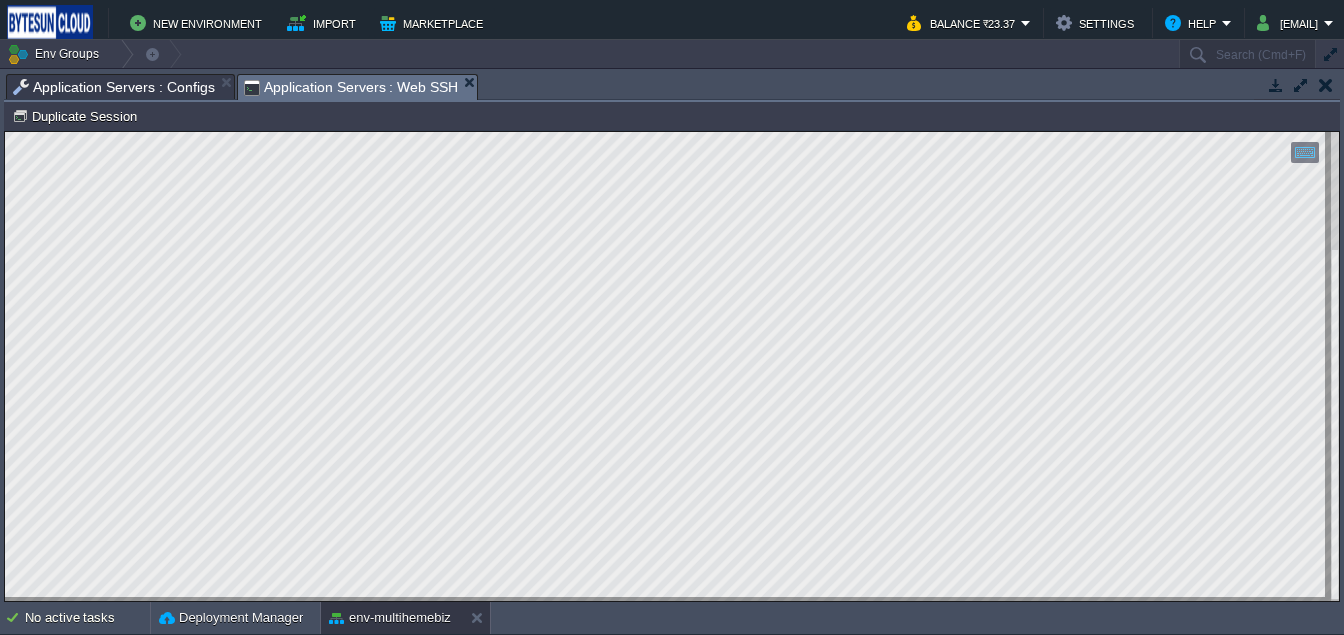 click on "Application Servers : Configs" at bounding box center [114, 87] 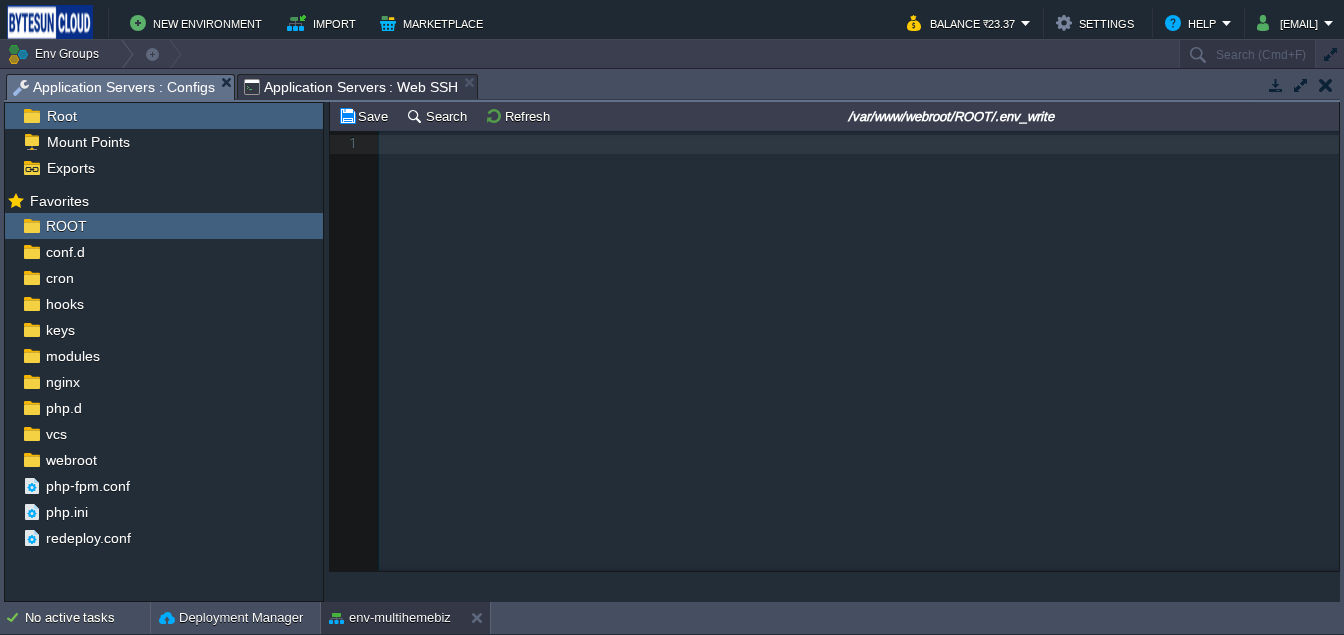 click on "1   1 ​" at bounding box center [849, 366] 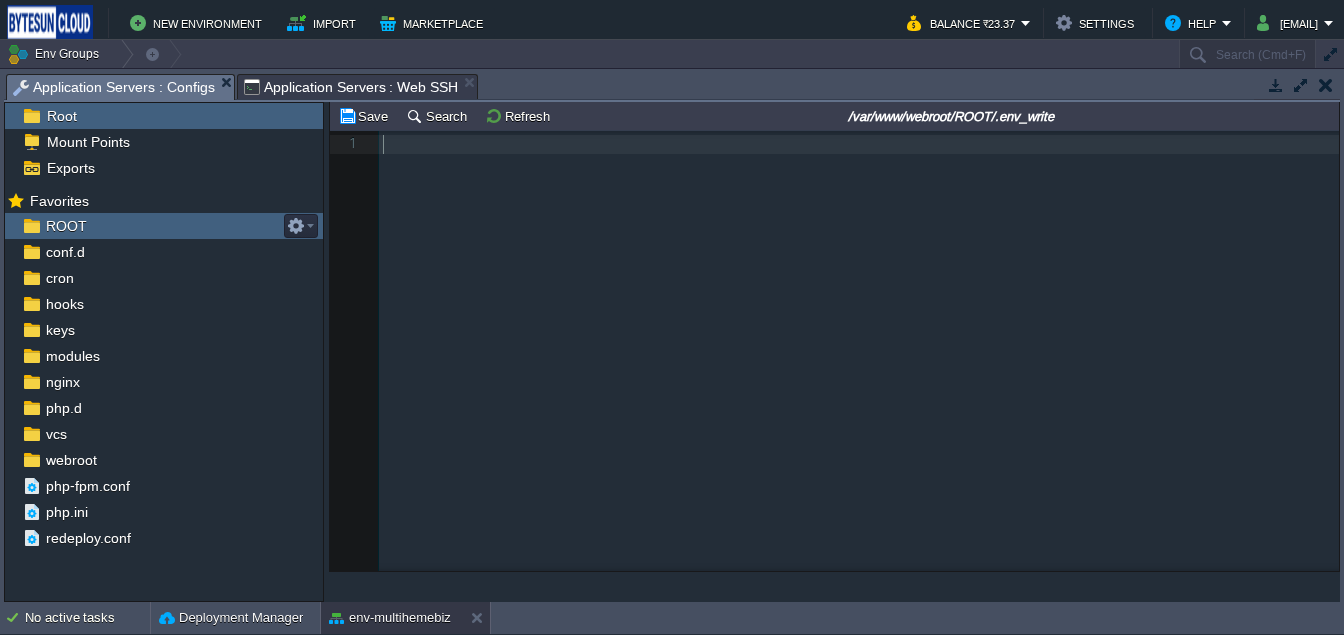 click on "ROOT" at bounding box center (164, 226) 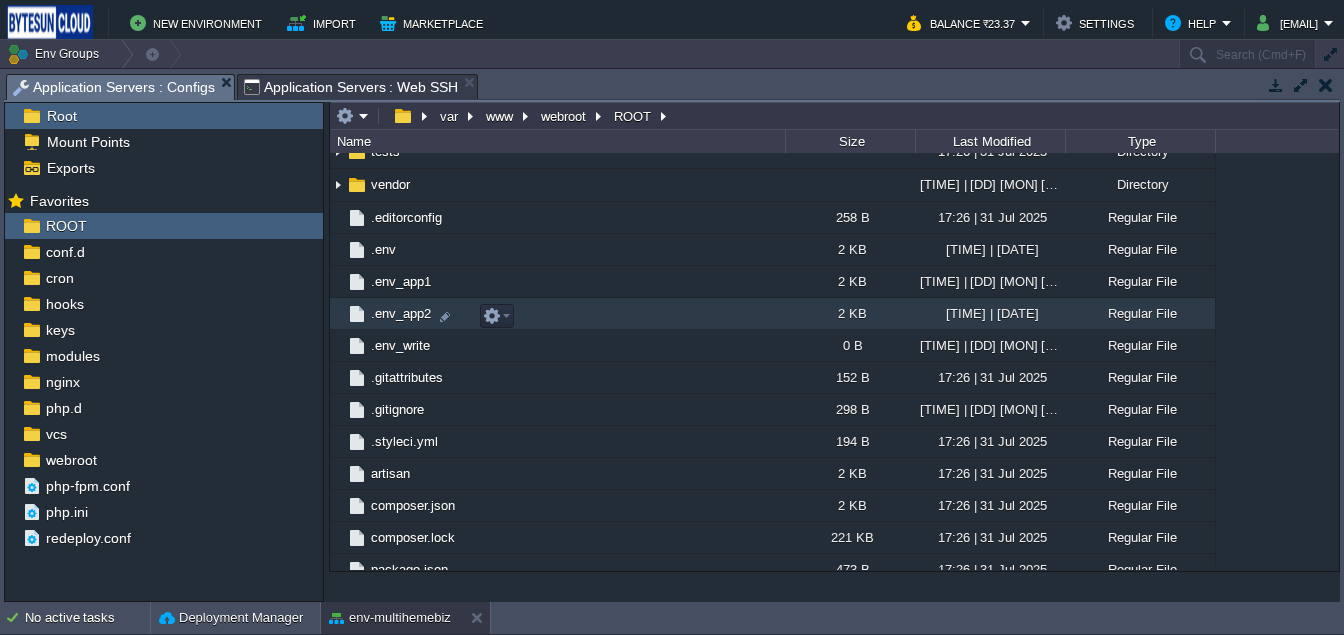 scroll, scrollTop: 363, scrollLeft: 0, axis: vertical 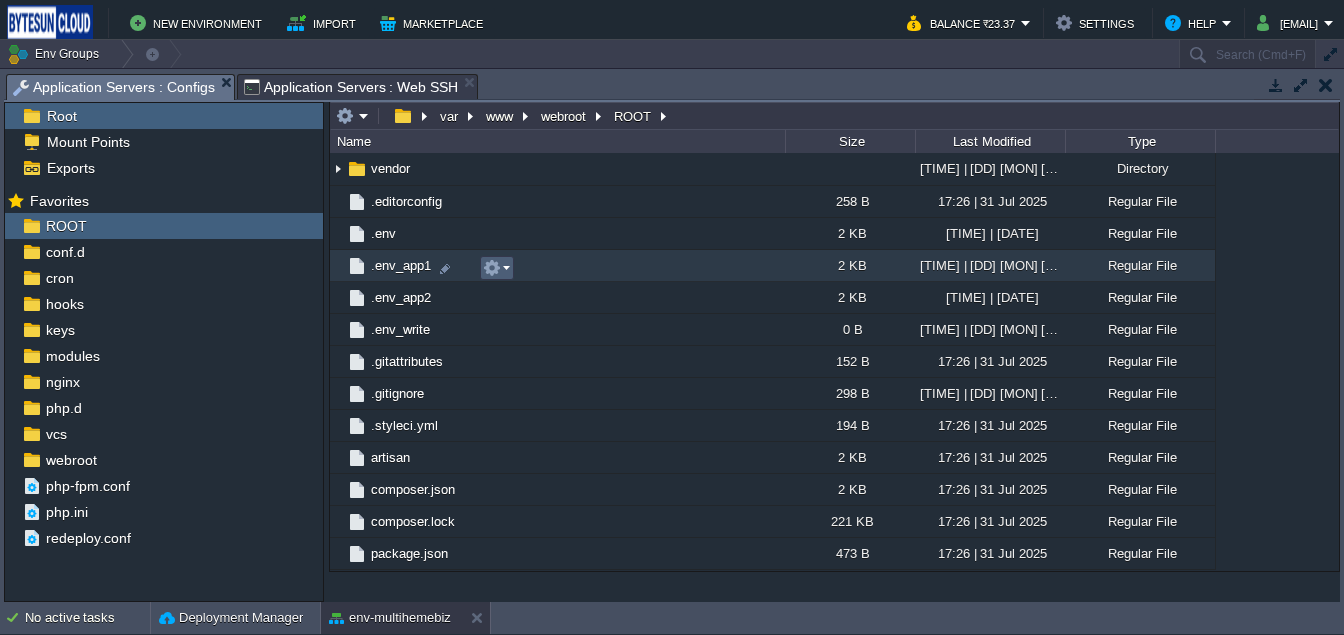 click at bounding box center [492, 268] 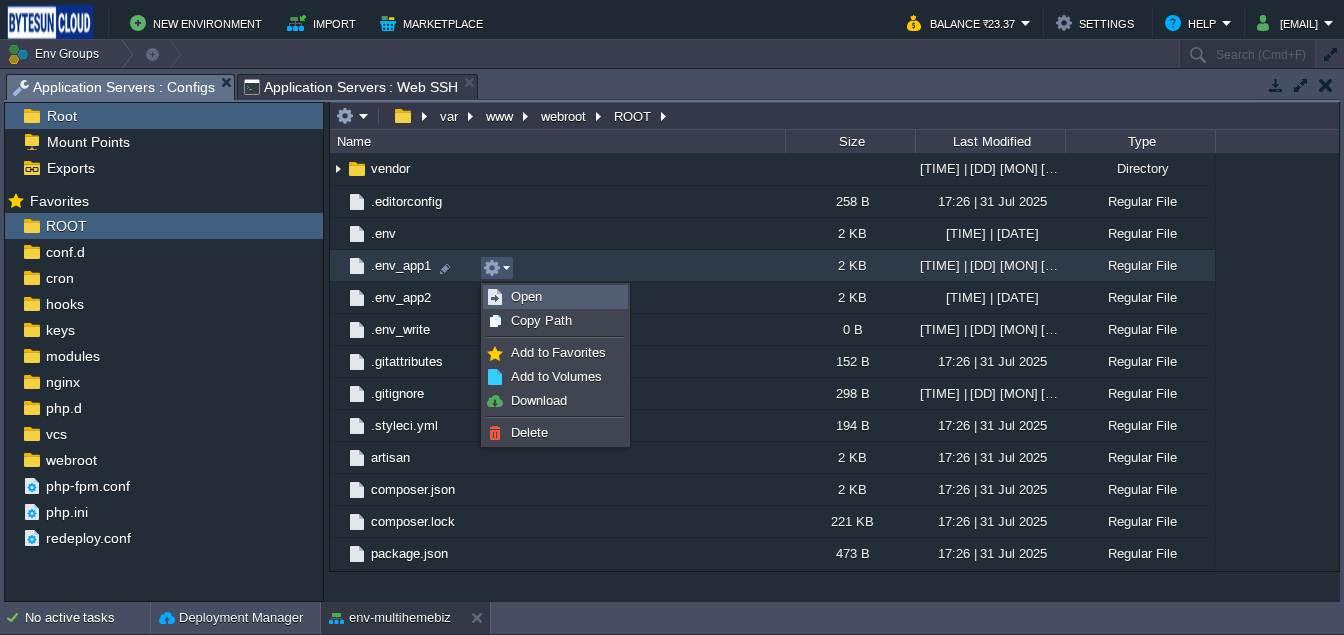 click on "Open" at bounding box center [526, 296] 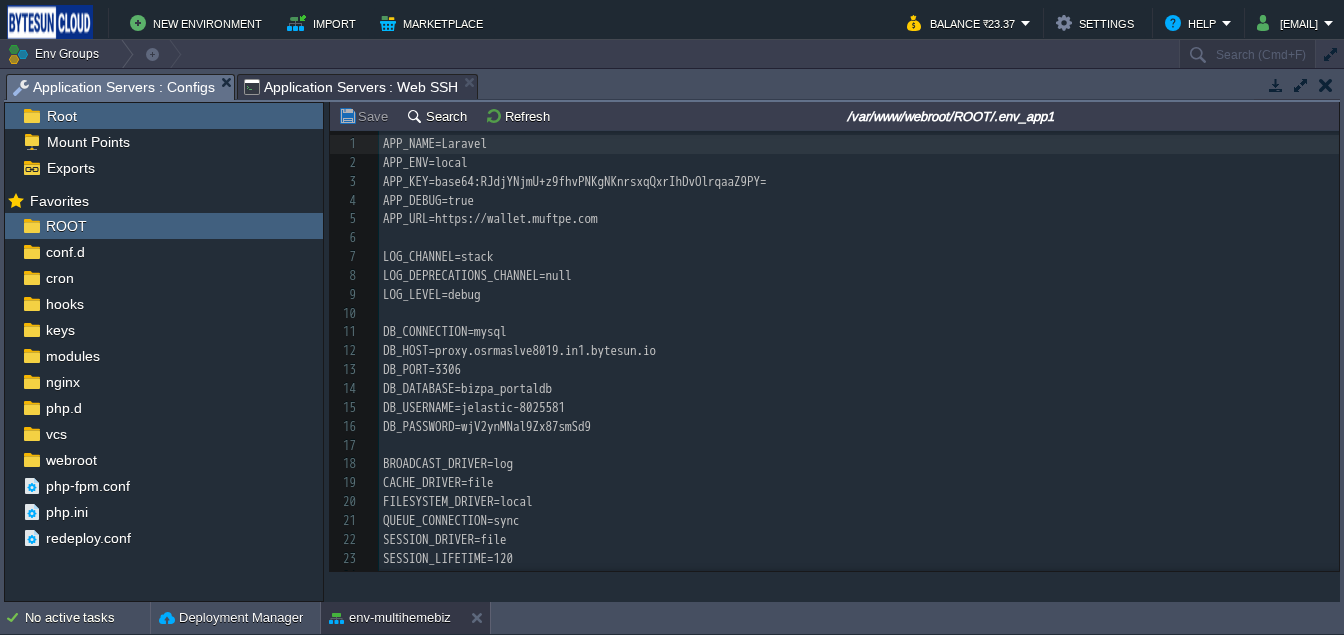 scroll, scrollTop: 77, scrollLeft: 0, axis: vertical 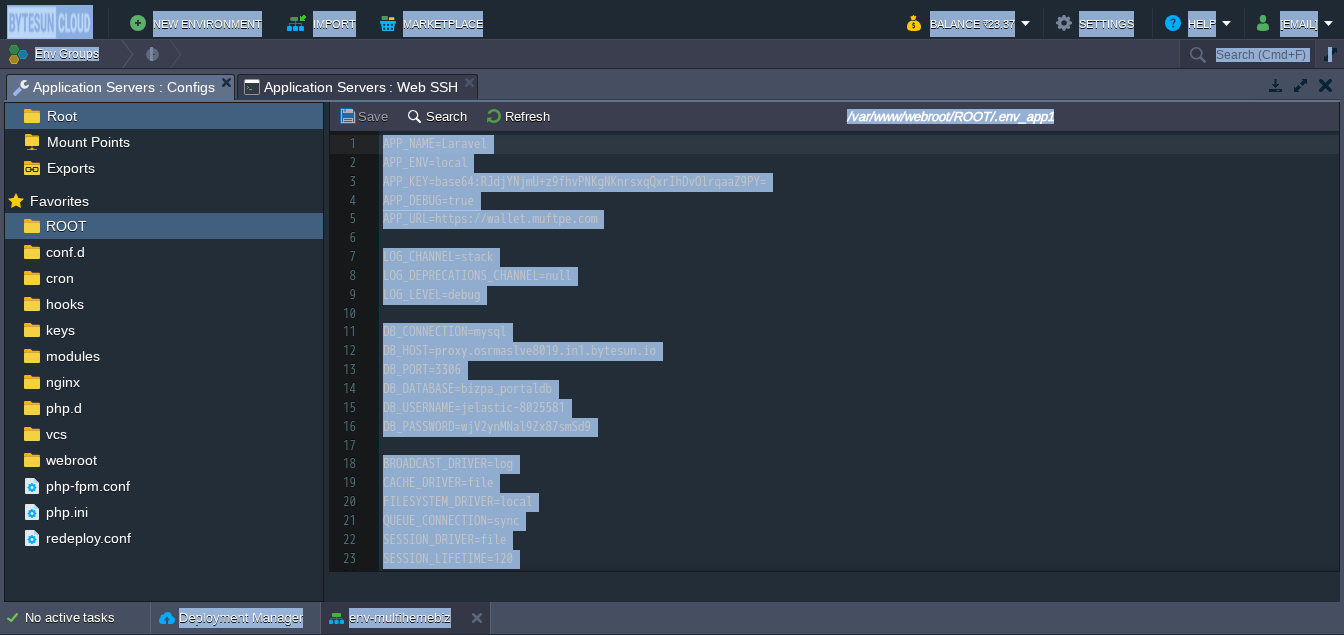 copy on "Lor Ipsumdolors Ametco Adipiscinge Seddo ₹4.62 Eiusmod Tempori Utlabor ₹84.04 Etdolore Magn aliq@enimadminimveni.qui       Nos Exerci                             ulla-lab Nisi Aliqui Exea Commo c0duis a5irur.in7.reprehe.vo Velites                                 + Cil fu Nul Paria                                                                                                                                                            EXC                 1%                                         SIN                 1%                             4 / 569                    9%       occaecatcup nonproident.su9.culpaqu.of Deserun                                 + Mol an Ide Labor                                                                                                                                                            PER                 90%                                         UND                 2%                             5 / 49                    55%       omnisistena errorvolupt.ac5.do..." 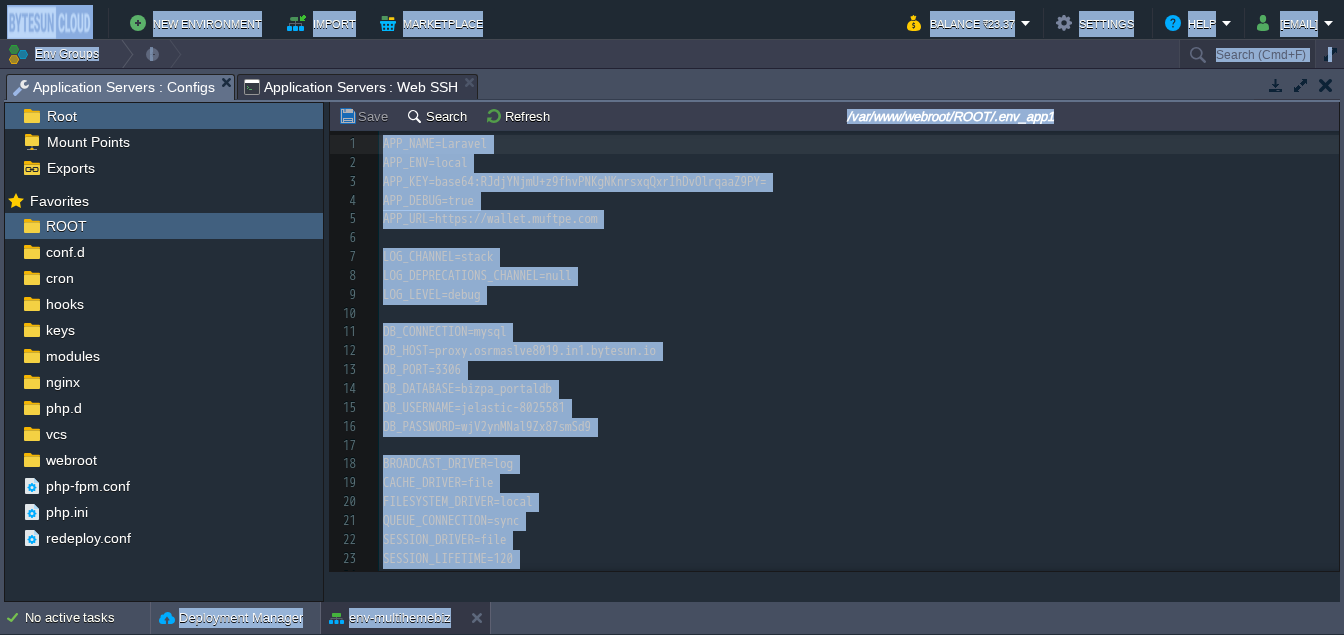 click on "LOG_CHANNEL=stack" at bounding box center (859, 257) 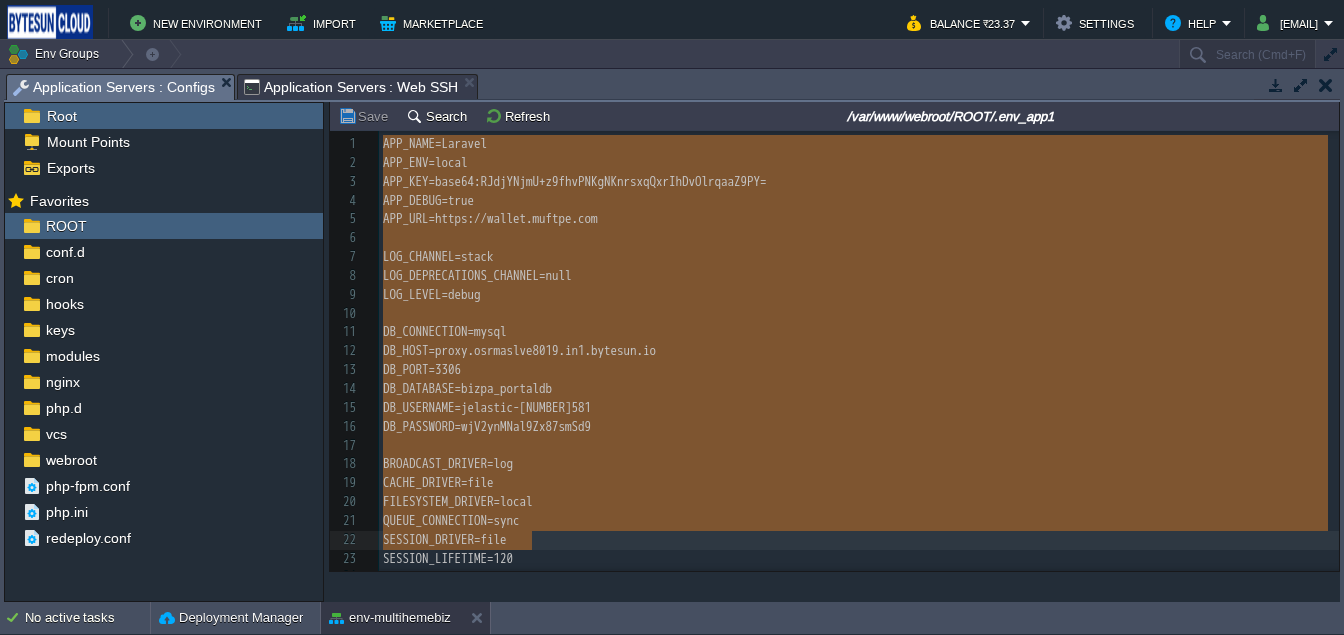 scroll, scrollTop: 148, scrollLeft: 0, axis: vertical 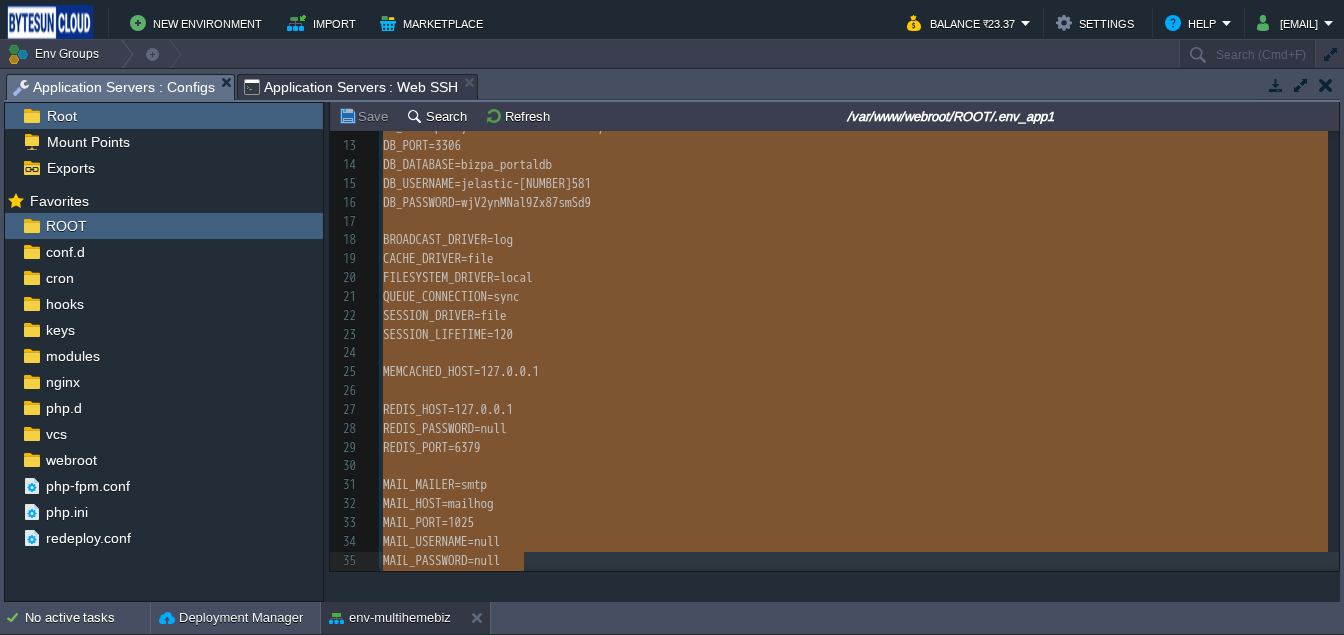 drag, startPoint x: 384, startPoint y: 149, endPoint x: 622, endPoint y: 594, distance: 504.6474 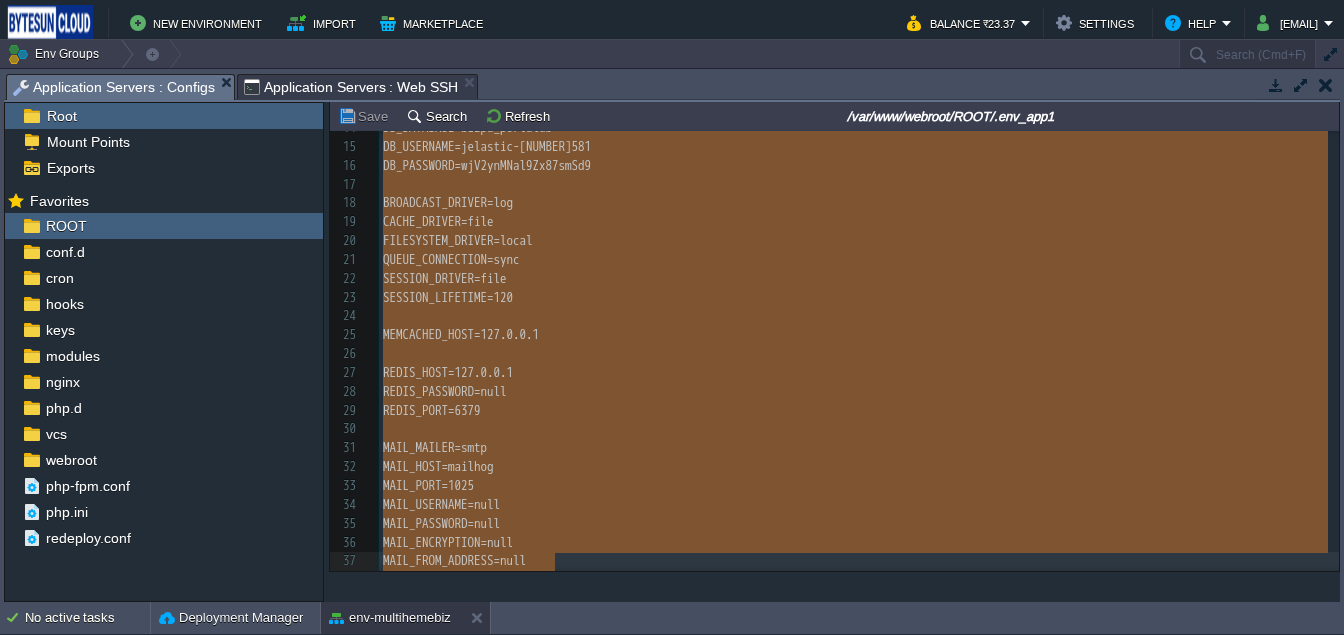 scroll, scrollTop: 586, scrollLeft: 0, axis: vertical 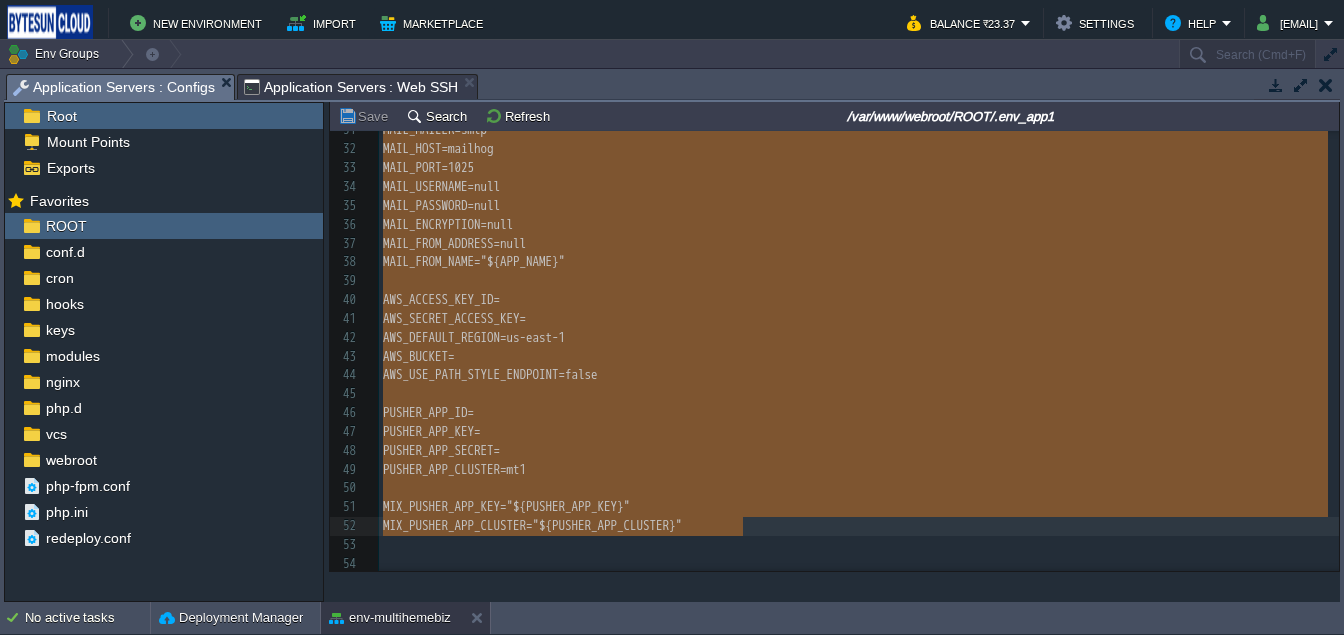 type on "APP_NAME=Laravel
APP_ENV=local
APP_KEY=base64:RJdjYNjmU+z9fhvPNKgNKnrsxqQxrIhDvOlrqaaZ9PY=
APP_DEBUG=true
APP_URL=https://wallet.muftpe.com
LOG_CHANNEL=stack
LOG_DEPRECATIONS_CHANNEL=null
LOG_LEVEL=debug
DB_CONNECTION=mysql
DB_HOST=proxy.osrmaslve8019.in1.bytesun.io
DB_PORT=3306
DB_DATABASE=bizpa_portaldb
DB_USERNAME=jelastic-8025581
DB_PASSWORD=[PASSWORD]smSd9
BROADCAST_DRIVER=log
CACHE_DRIVER=file
FILESYSTEM_DRIVER=local
QUEUE_CONNECTION=sync
SESSION_DRIVER=file
SESSION_LIFETIME=120
MEMCACHED_HOST=127.0.0.1
REDIS_HOST=127.0.0.1
REDIS_PASSWORD=null
REDIS_PORT=6379
MAIL_MAILER=smtp
MAIL_HOST=mailhog
MAIL_PORT=1025
MAIL_USERNAME=null
MAIL_PASSWORD=null
MAIL_ENCRYPTION=null
MAIL_FROM_ADDRESS=null
MAIL_FROM_NAME="${APP_NAME}"
AWS_ACCESS_KEY_ID=
AWS_SECRET_ACCESS_KEY=
AWS_DEFAULT_REGION=us-east-1
AWS_BUCKET=
AWS_USE_PATH_STYLE_ENDPOINT=false
PUSHER_APP_ID=
PUSHER_APP_KEY=
PUSHER_APP_SECRET=
PUSHER_APP_CLUSTER=mt1
MIX_PUSHER_APP_KEY="${PUSHER_APP_KEY}"
MIX_PUSHER_APP_CLUSTER="${PUSHER_APP_CLUSTER}"" 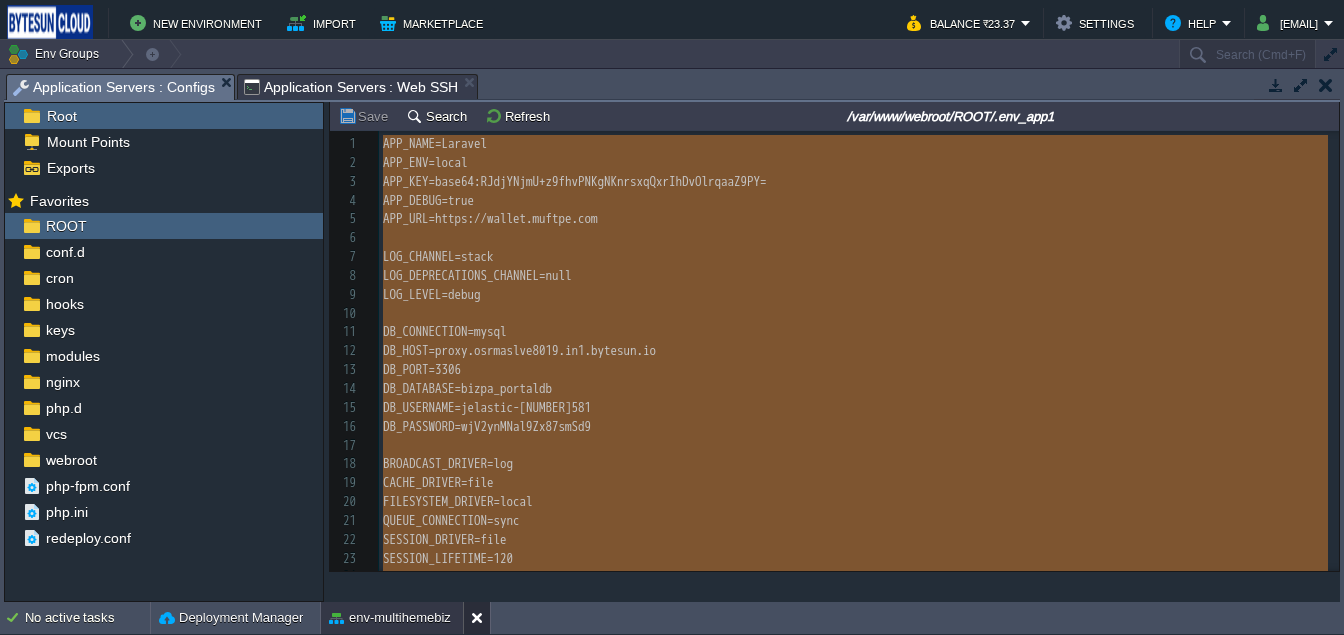 click at bounding box center [481, 618] 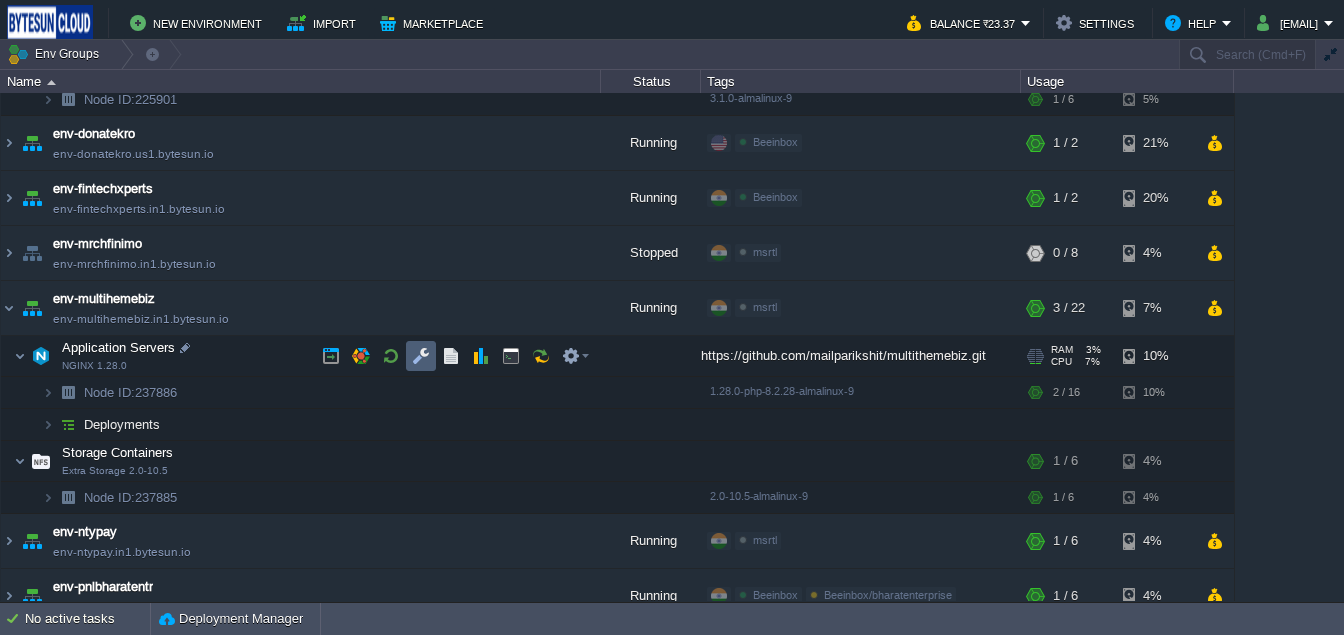 click at bounding box center [421, 356] 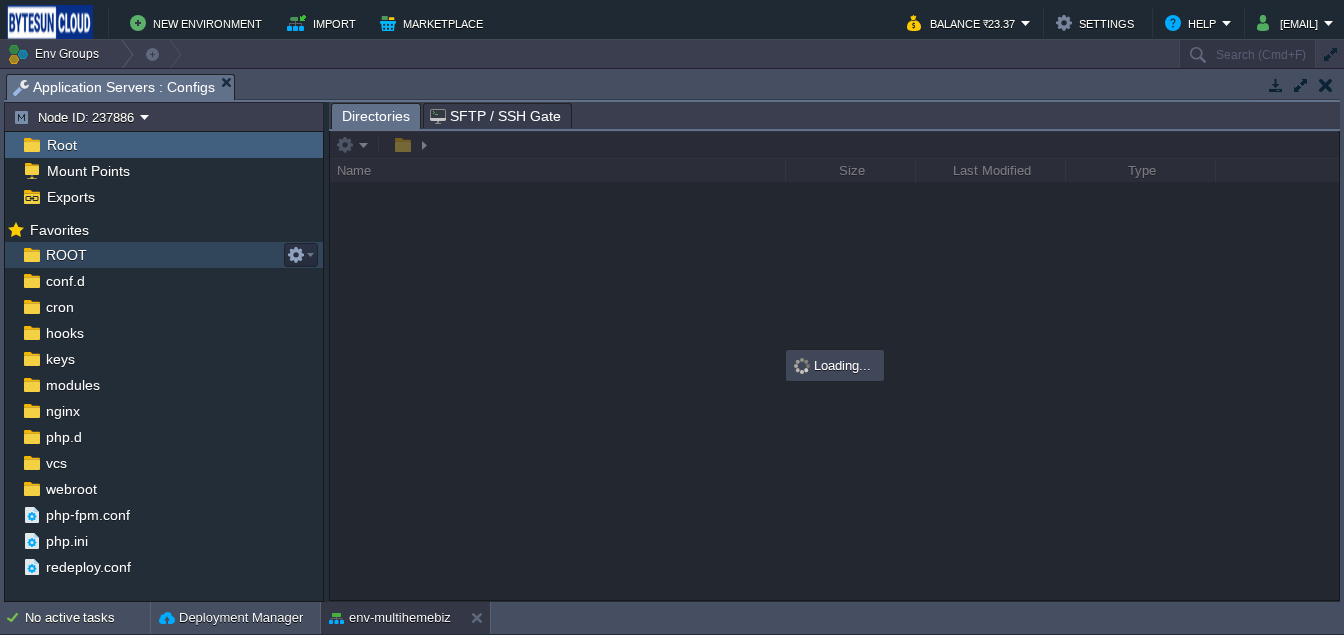 click on "ROOT" at bounding box center (66, 255) 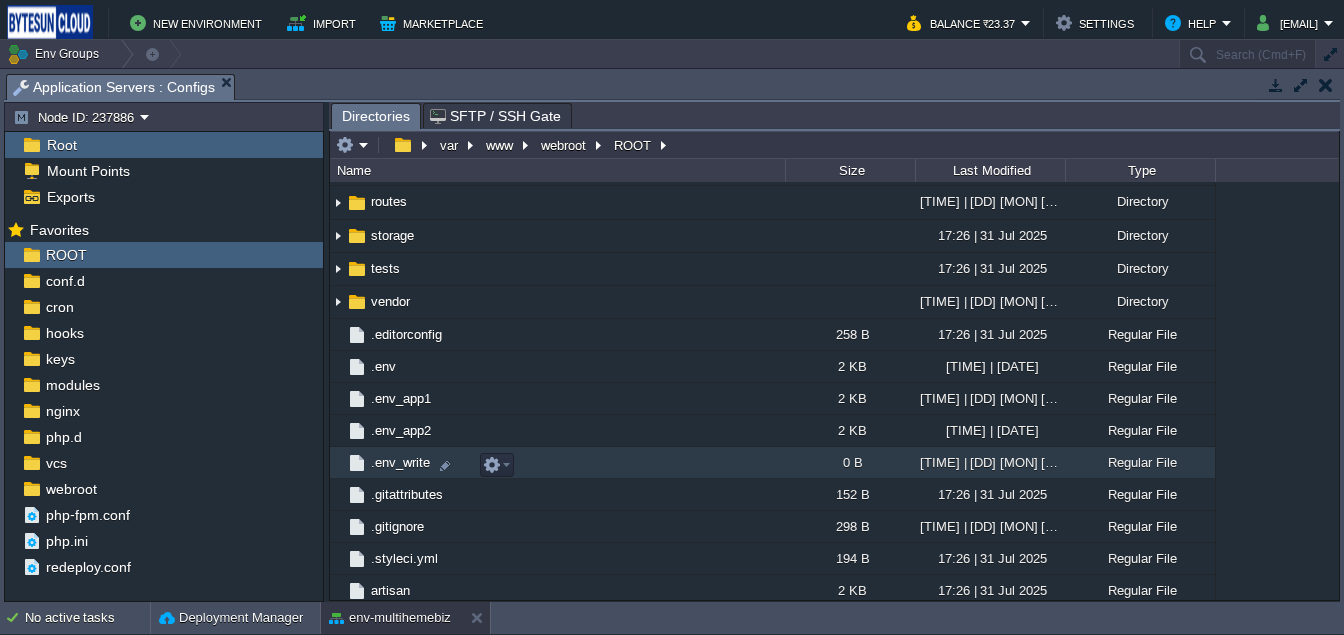 scroll, scrollTop: 282, scrollLeft: 0, axis: vertical 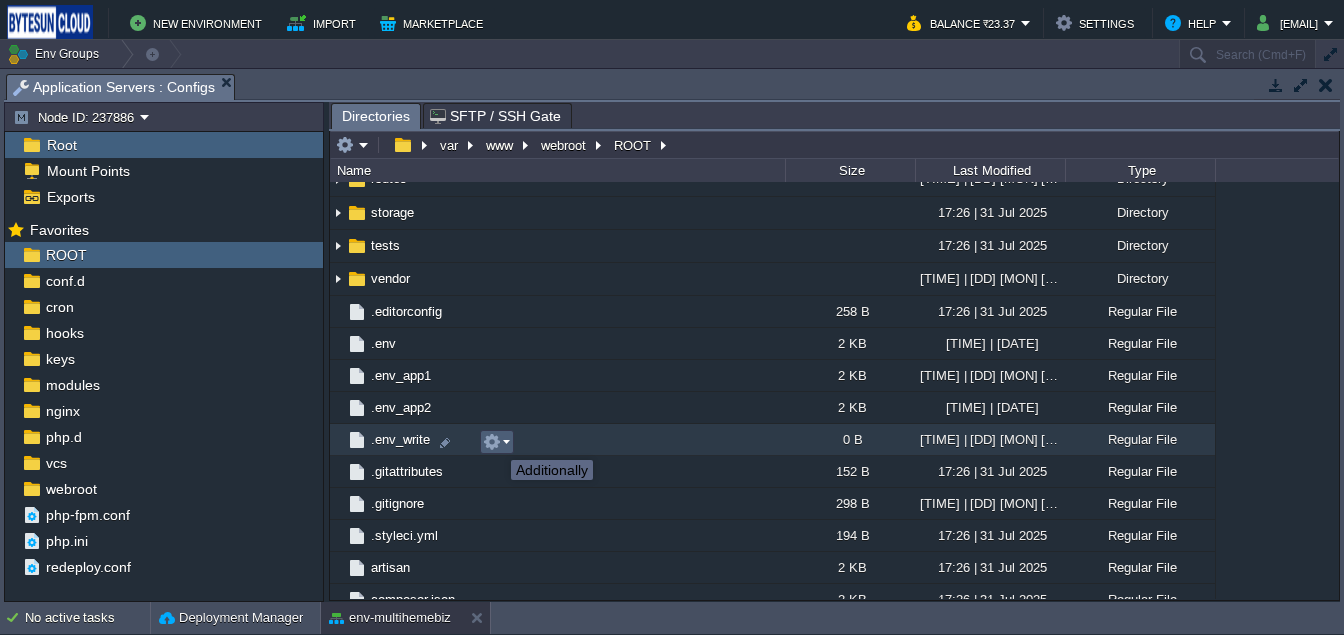 click at bounding box center [492, 442] 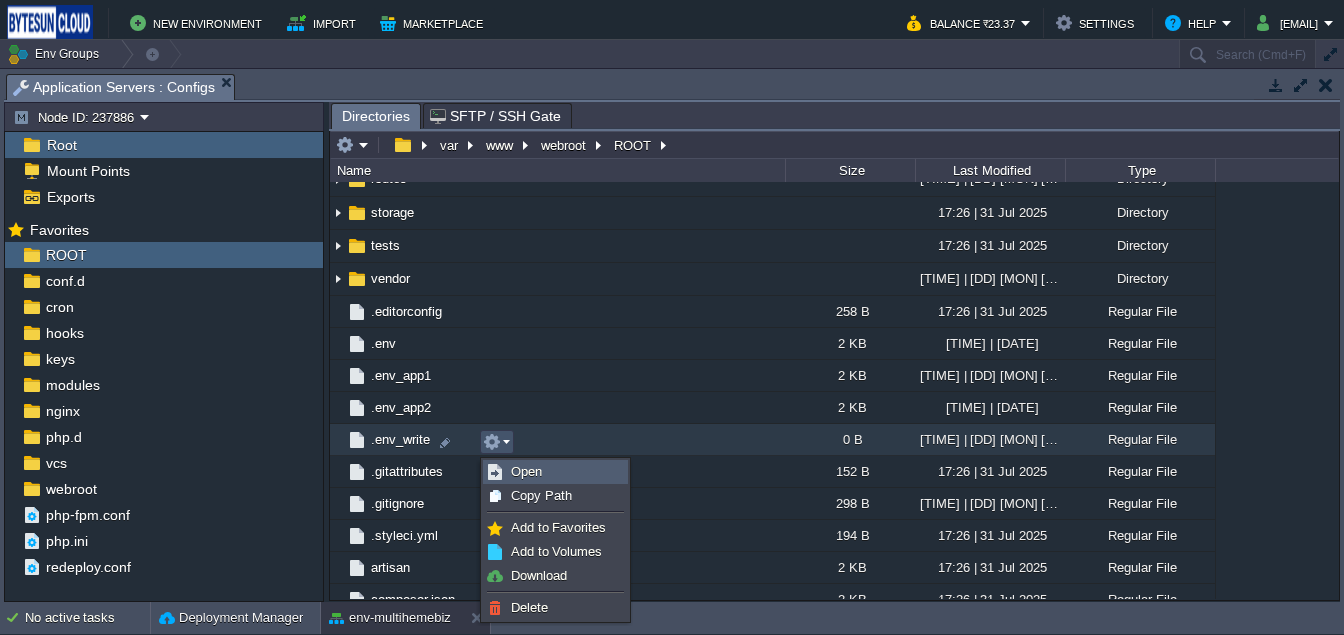 click on "Open" at bounding box center [526, 471] 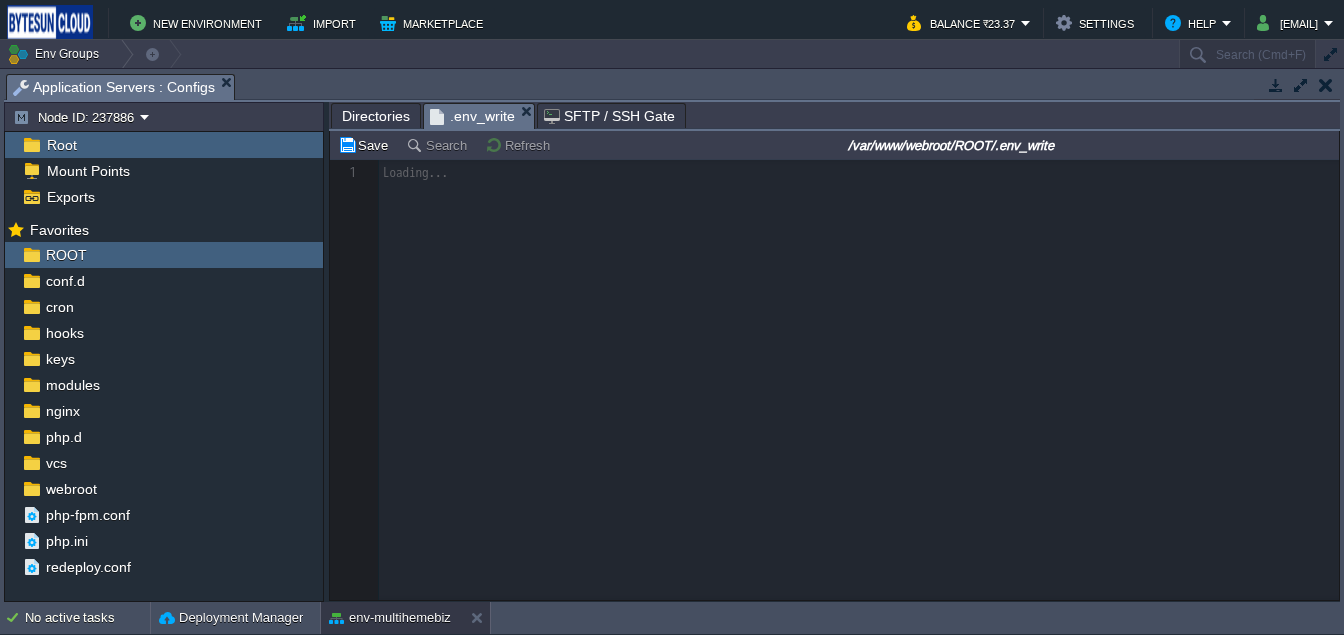 scroll, scrollTop: 6, scrollLeft: 0, axis: vertical 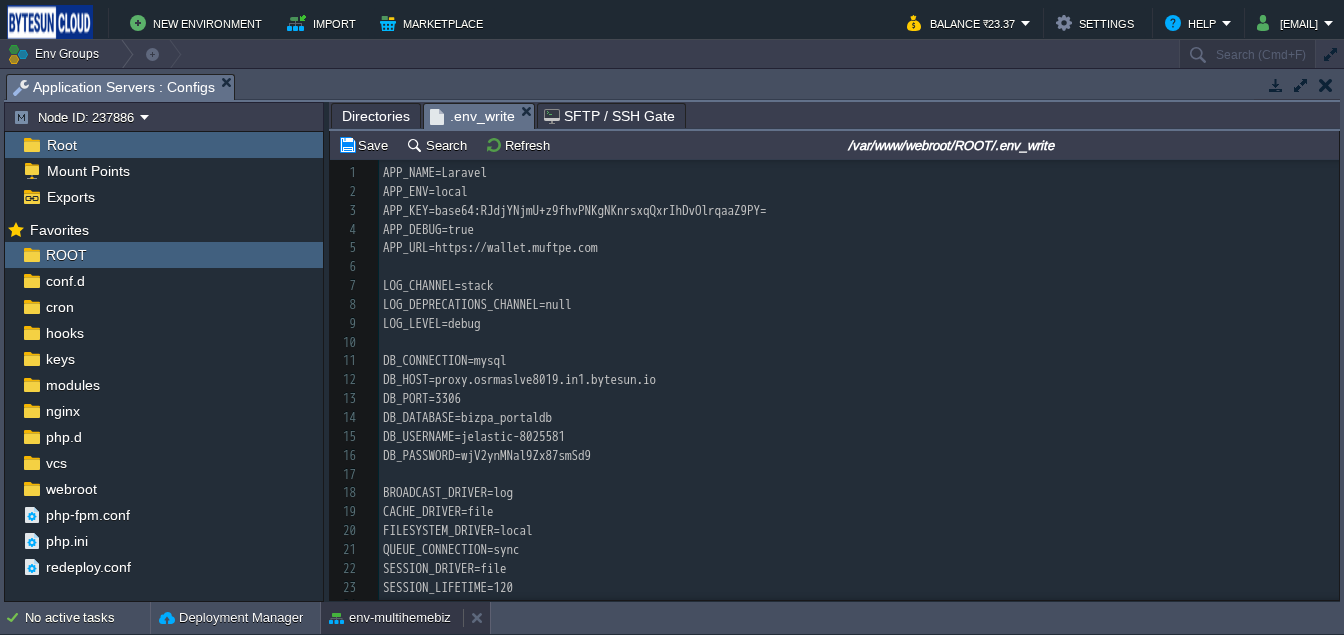 click on "env-multihemebiz" at bounding box center [390, 618] 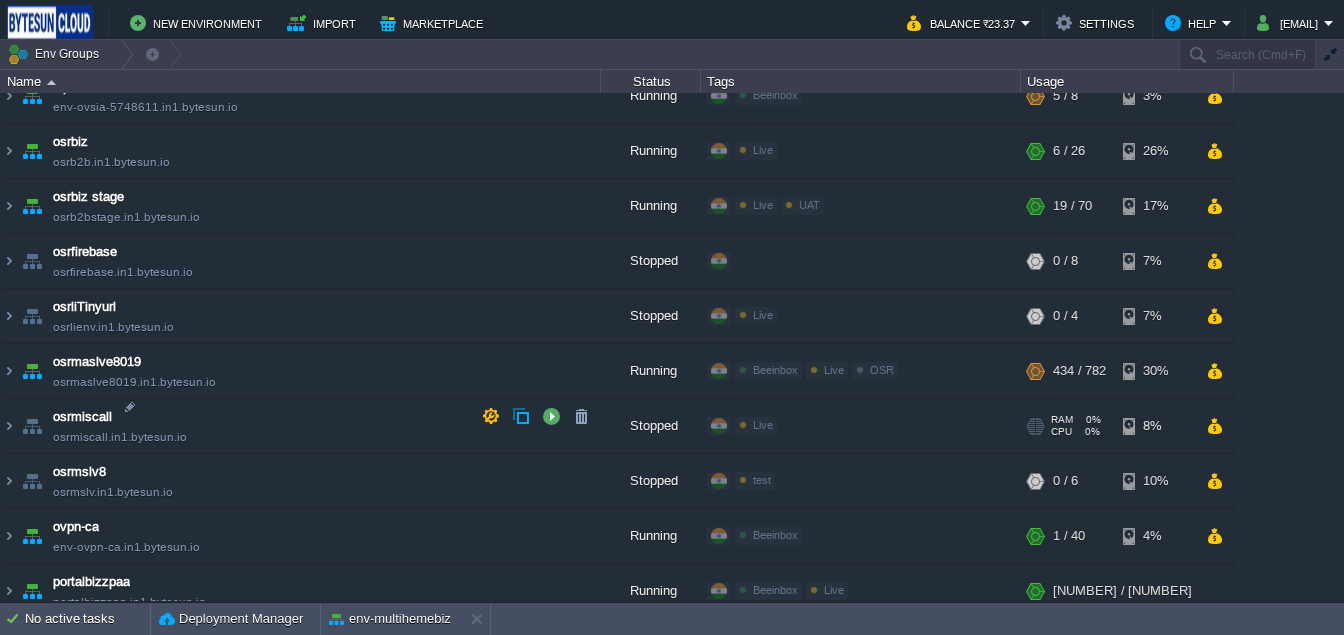 scroll, scrollTop: 1538, scrollLeft: 0, axis: vertical 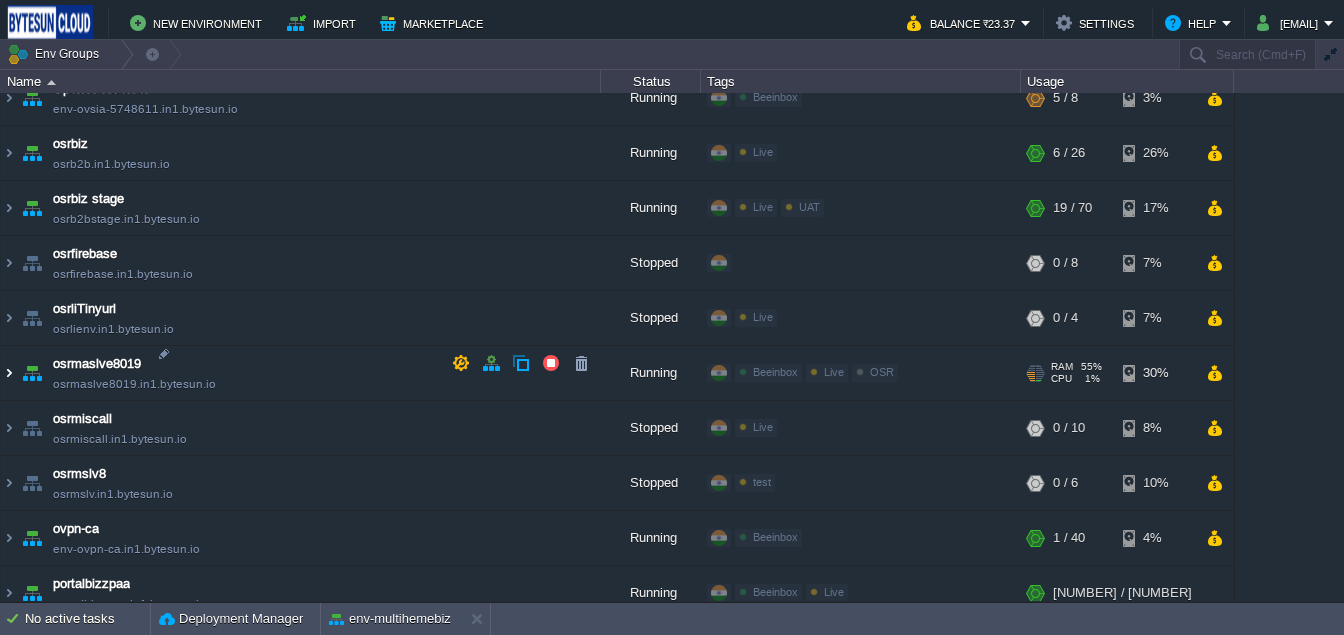 click at bounding box center (9, 373) 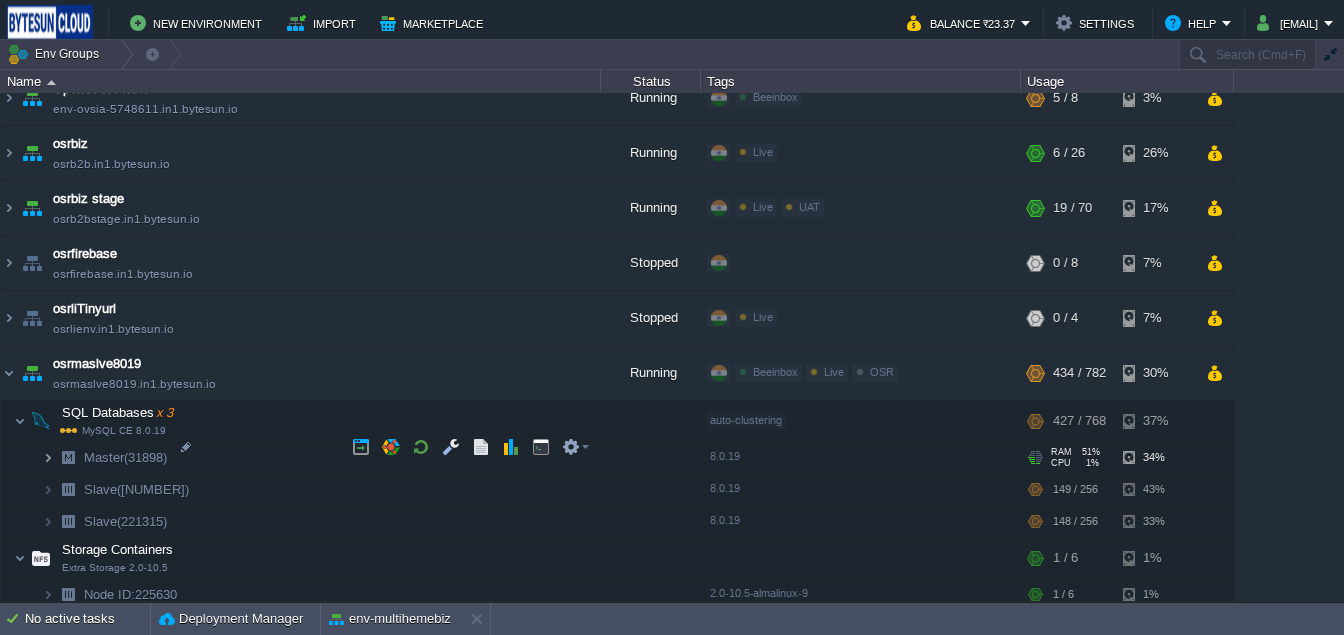 click at bounding box center [48, 457] 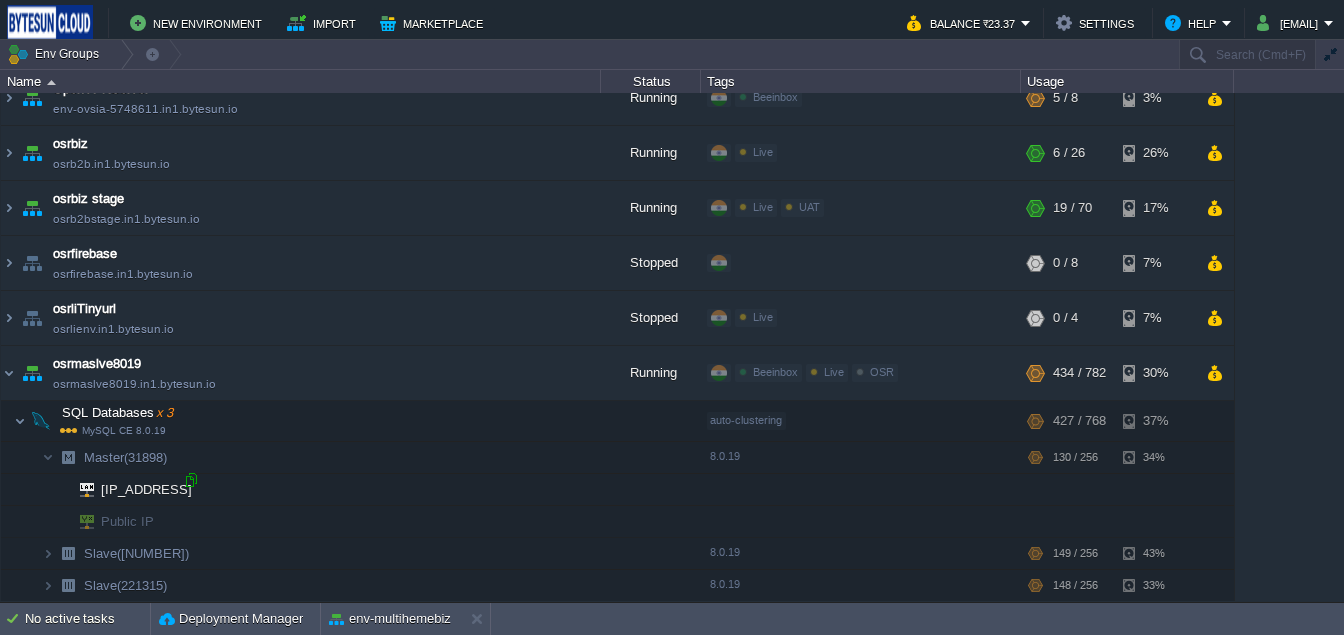 click at bounding box center (191, 480) 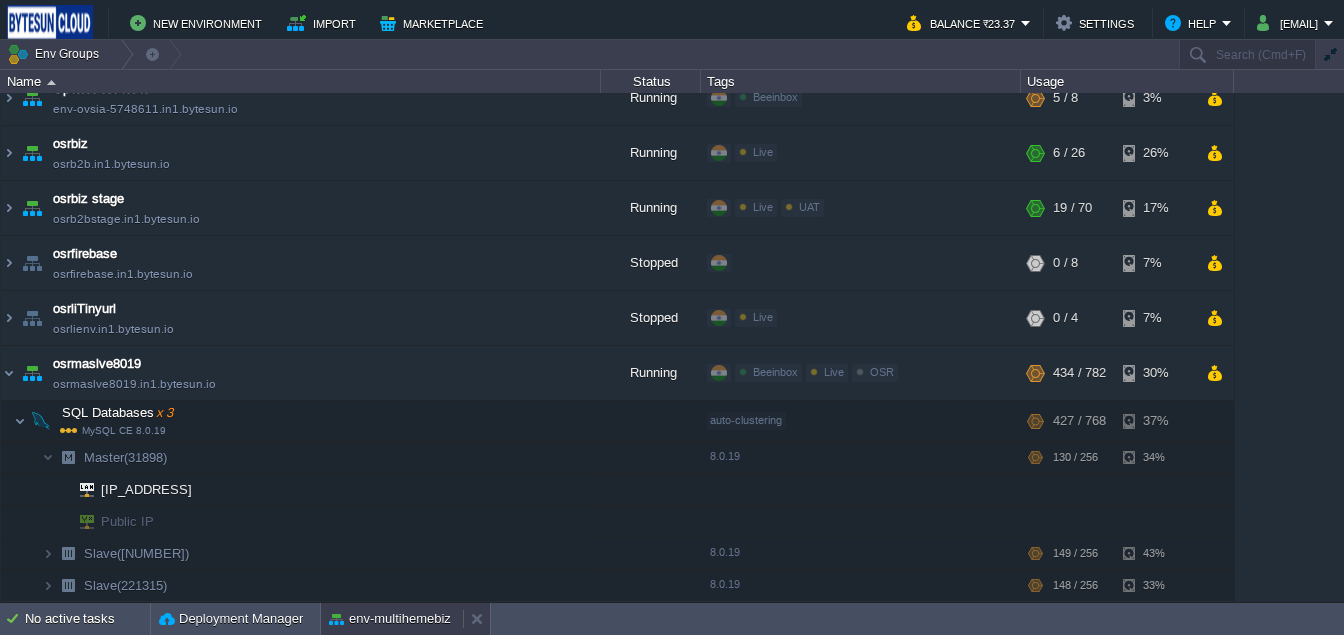 click on "env-multihemebiz" at bounding box center [392, 619] 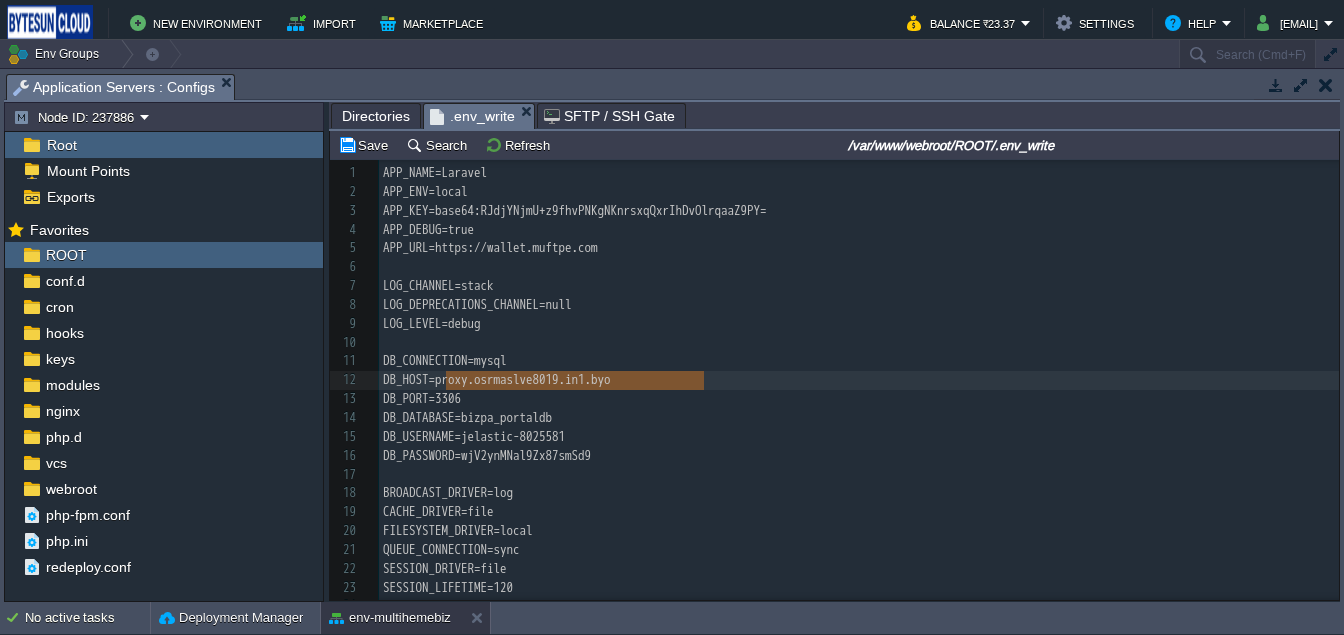 type on "proxy.osrmaslve8019.in1.bytesun.io" 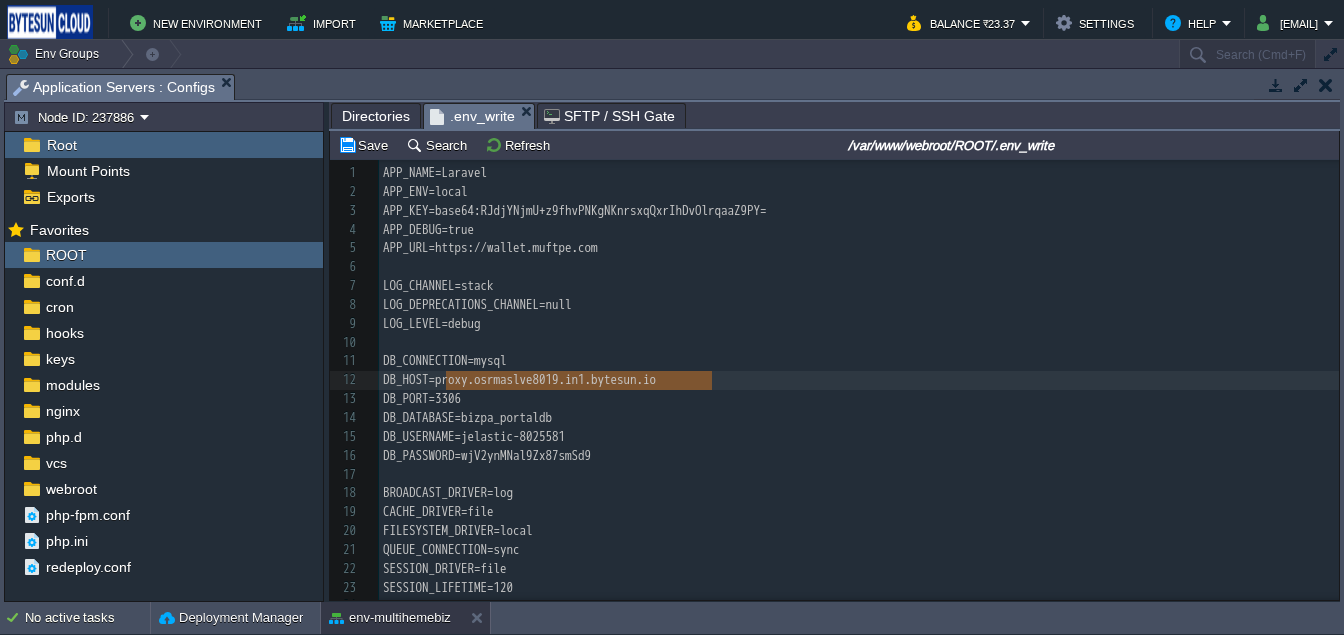 drag, startPoint x: 446, startPoint y: 384, endPoint x: 708, endPoint y: 386, distance: 262.00763 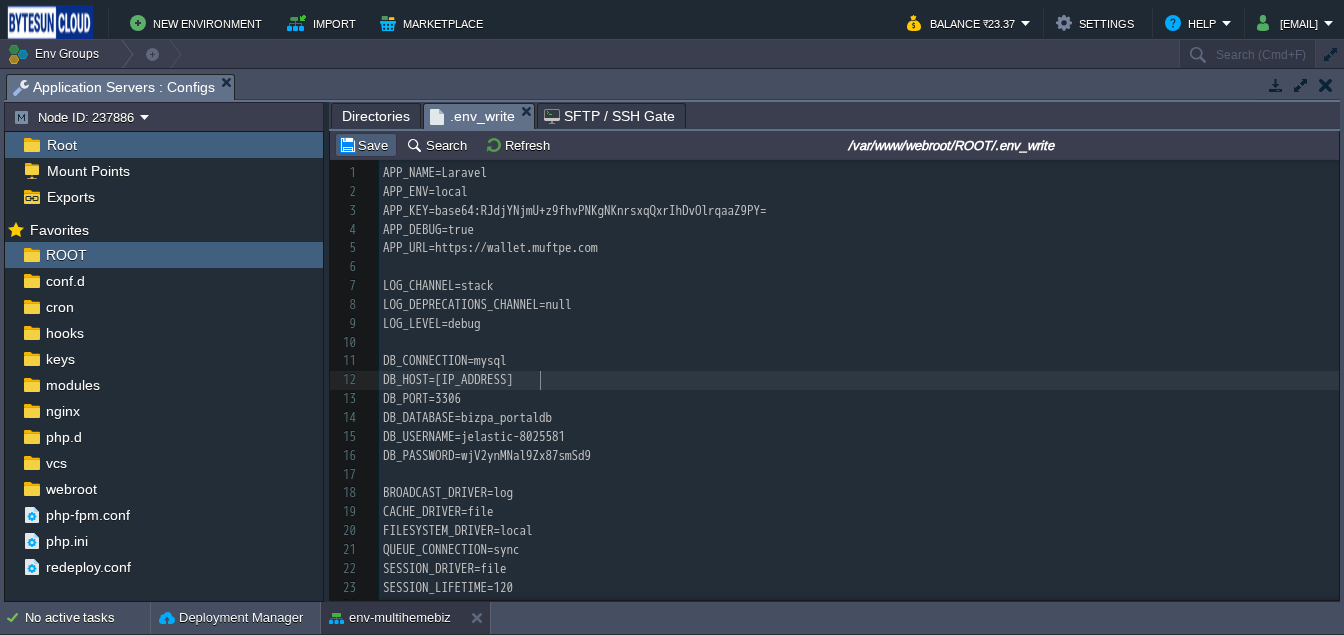 click on "Save" at bounding box center [366, 145] 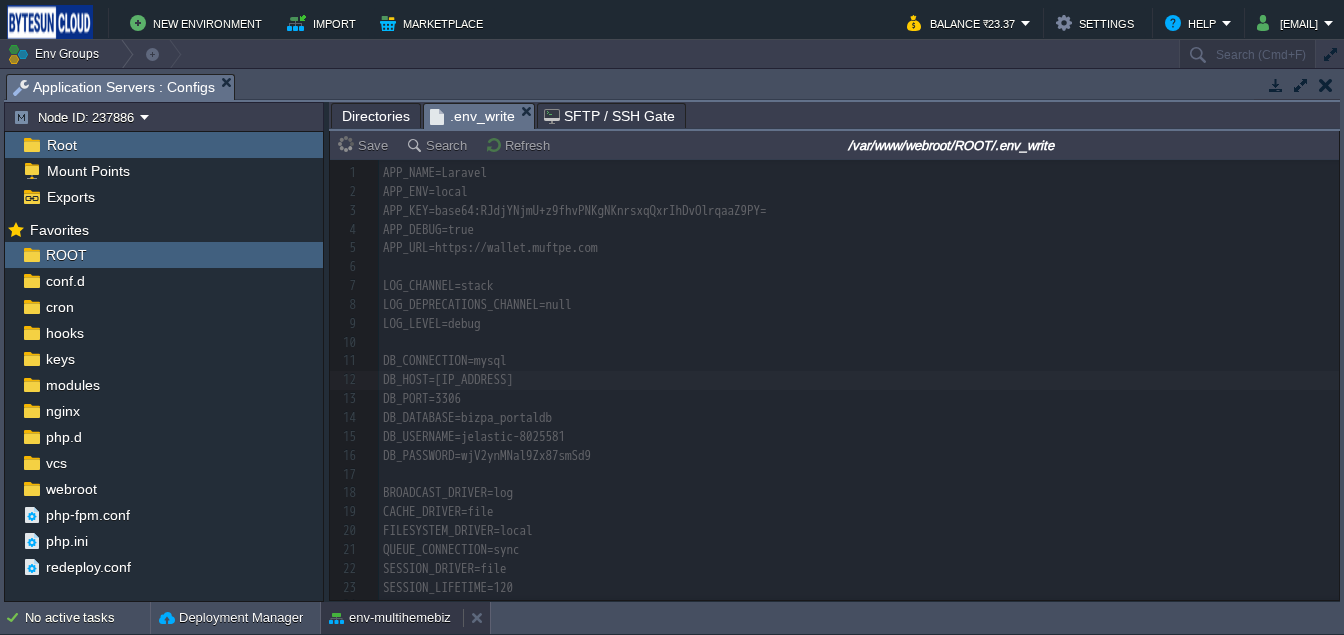 click on "env-multihemebiz" at bounding box center [390, 618] 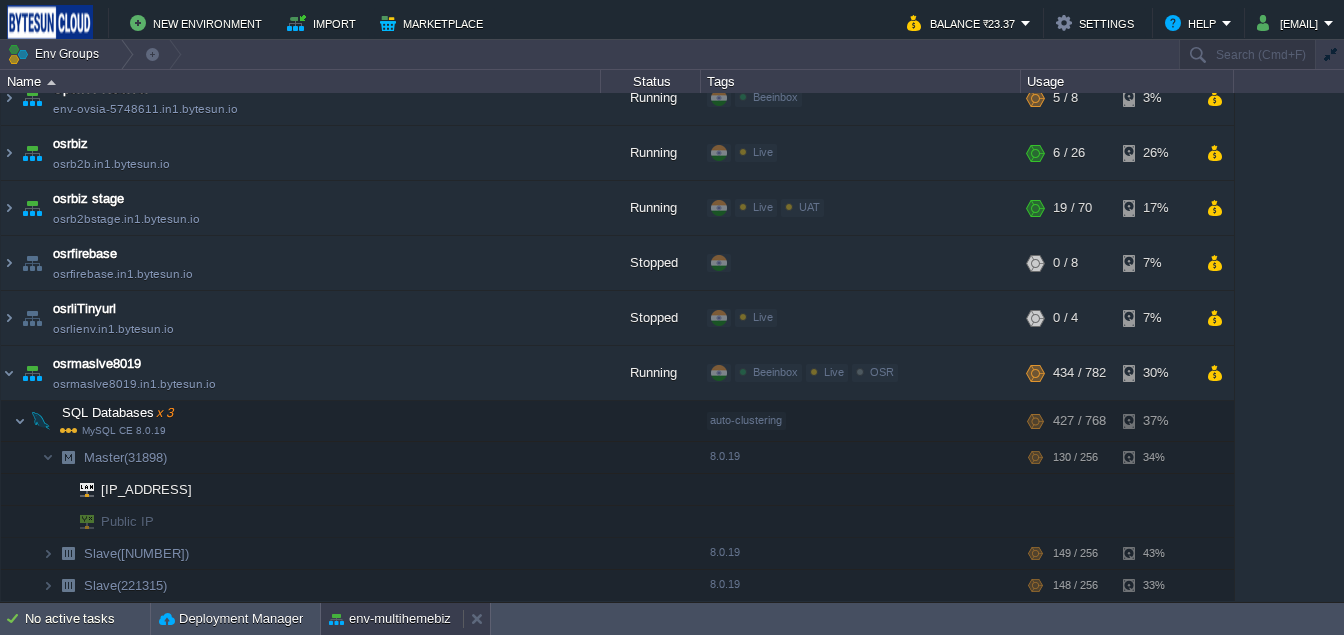 click on "env-multihemebiz" at bounding box center [390, 619] 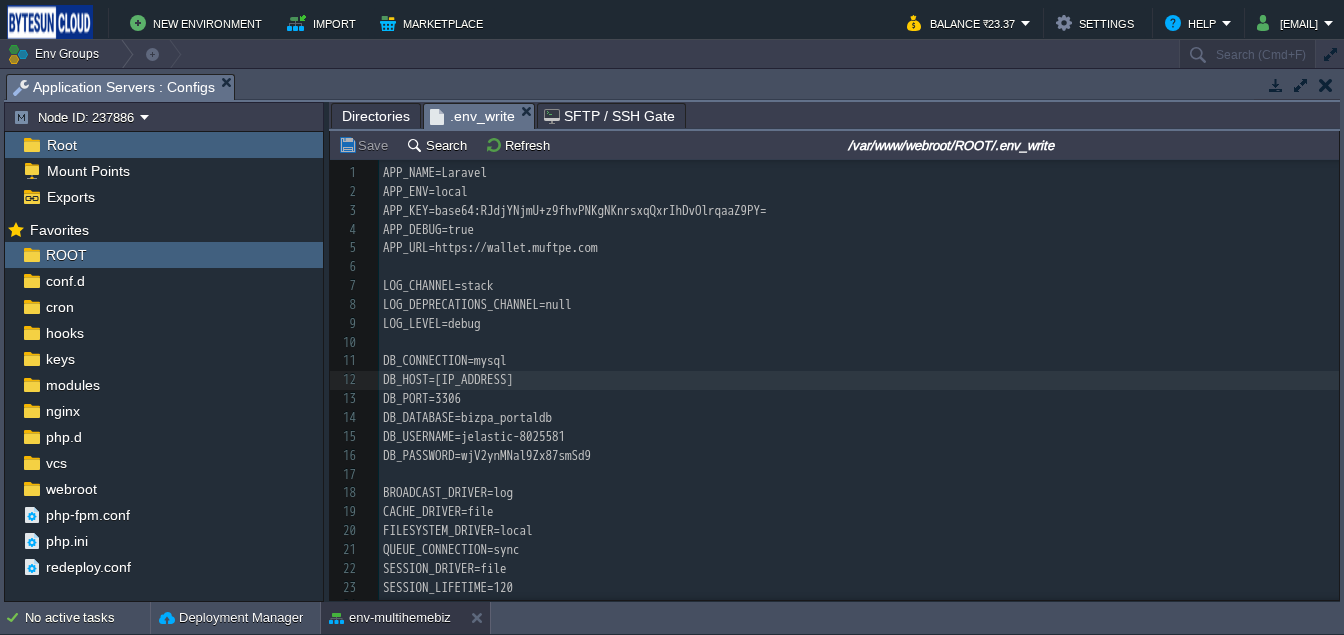 type 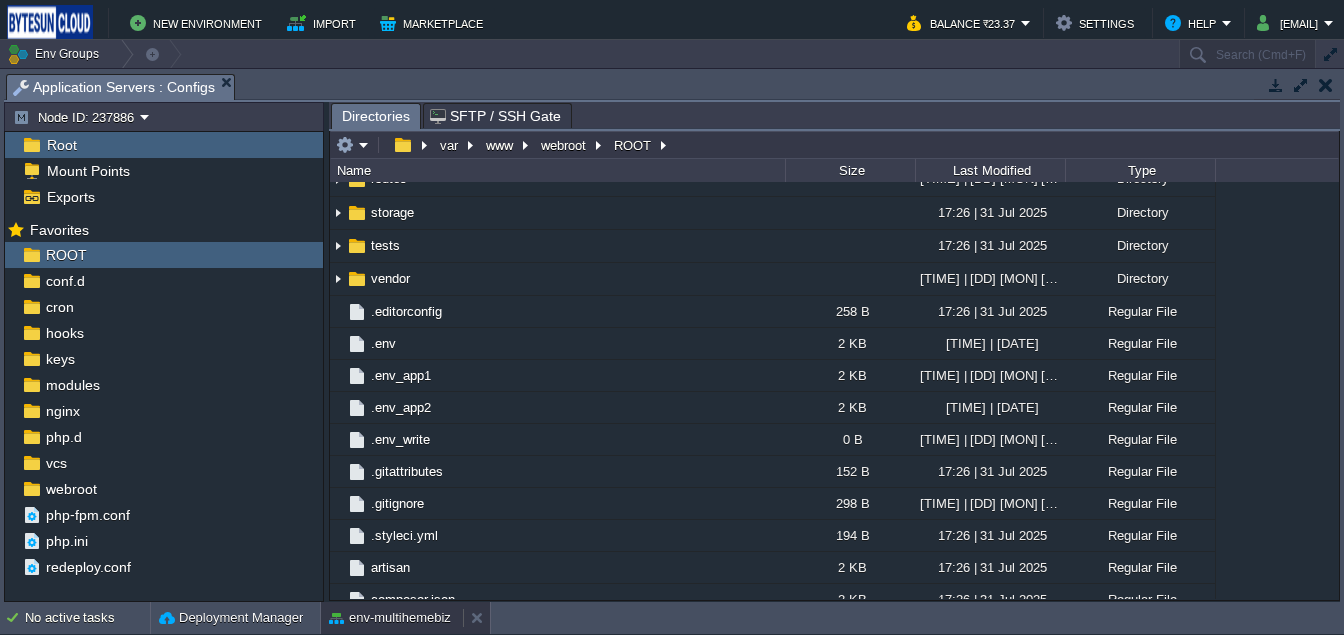 click on "env-multihemebiz" at bounding box center (390, 618) 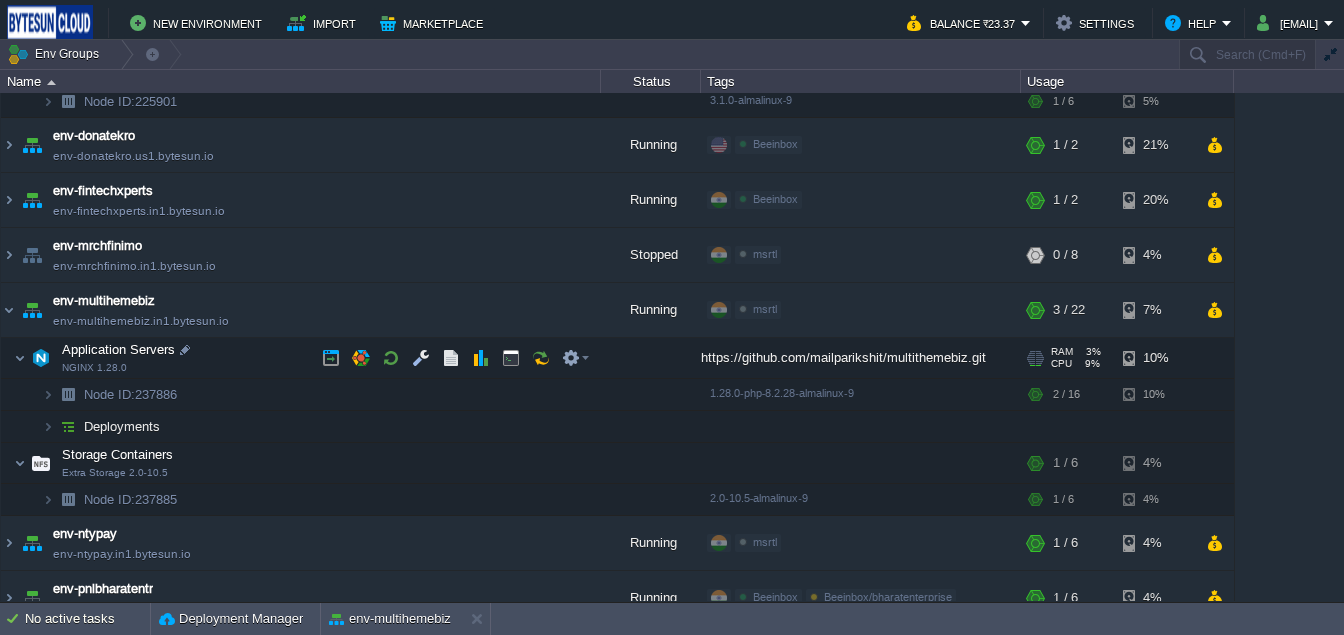 scroll, scrollTop: 761, scrollLeft: 0, axis: vertical 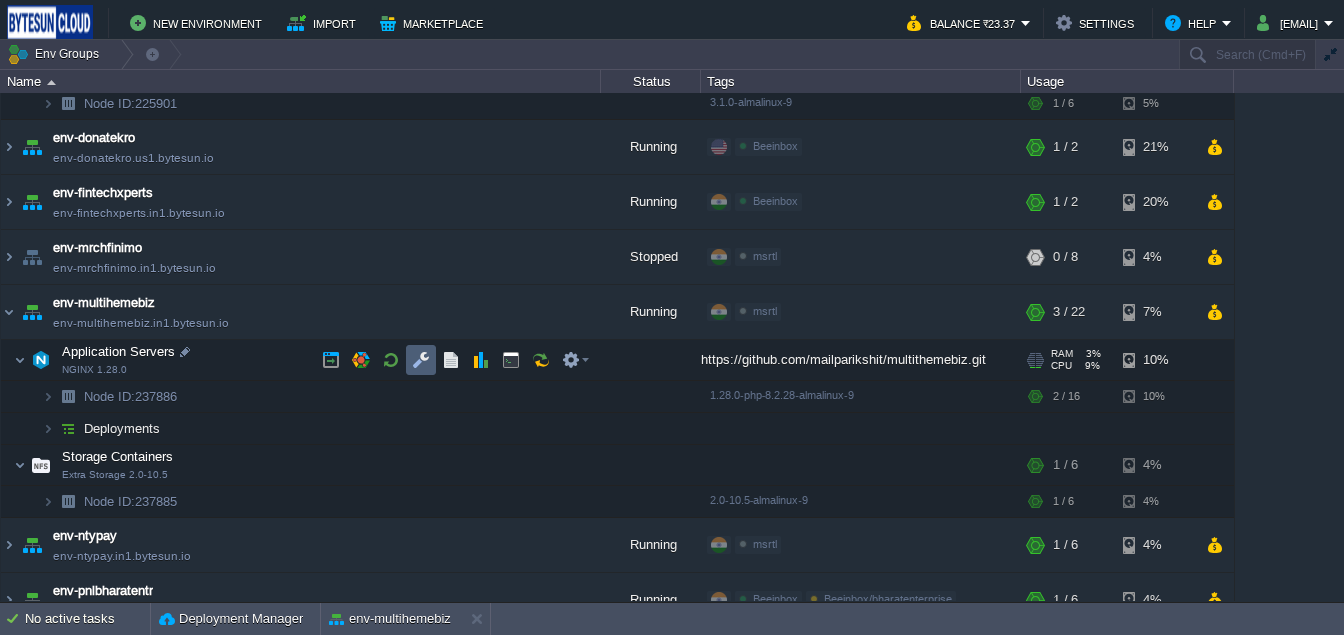 click at bounding box center [421, 360] 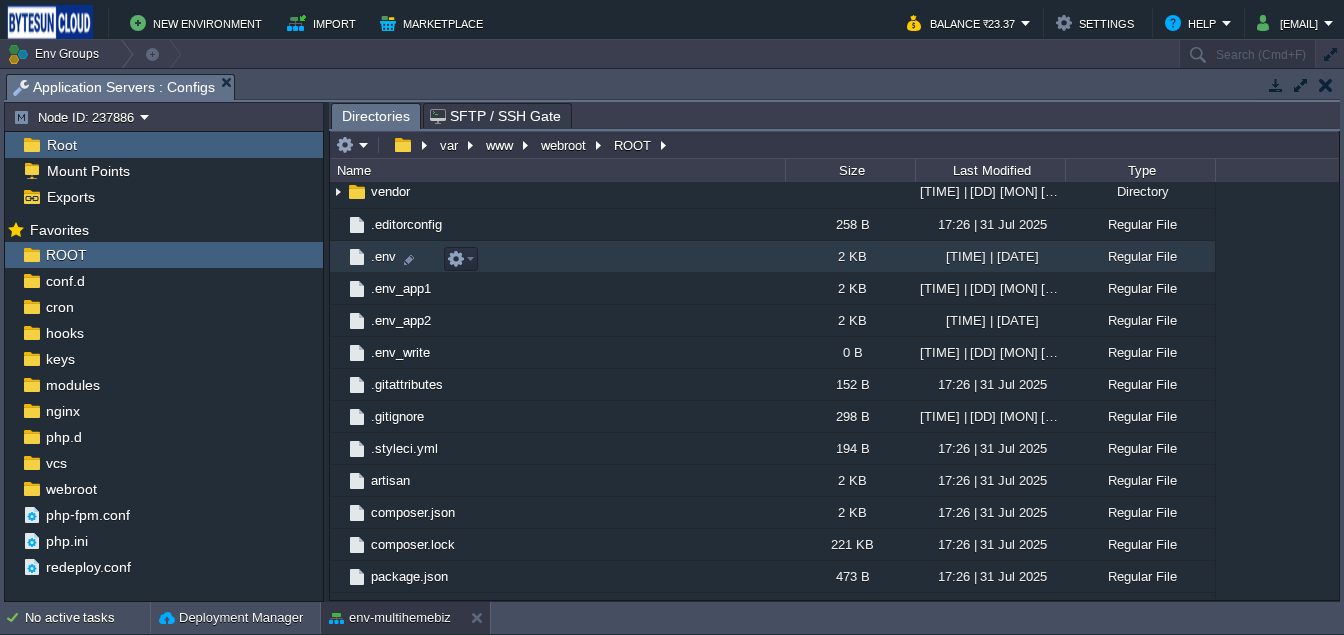 scroll, scrollTop: 370, scrollLeft: 0, axis: vertical 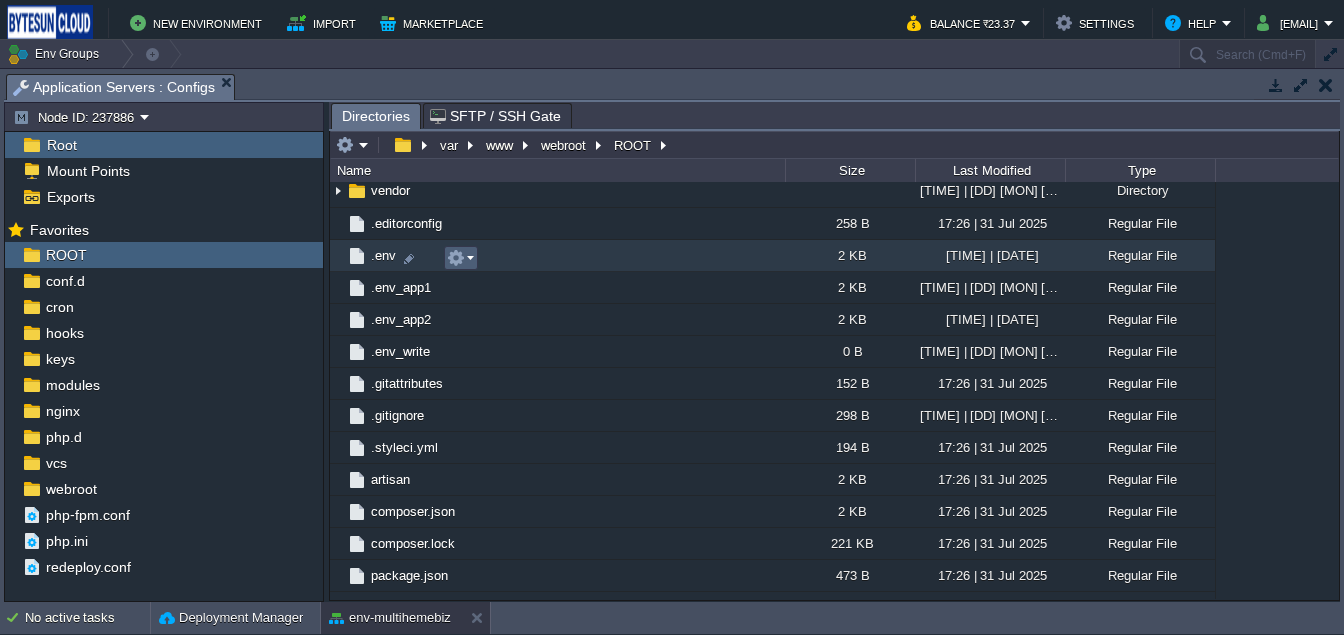 click at bounding box center [456, 258] 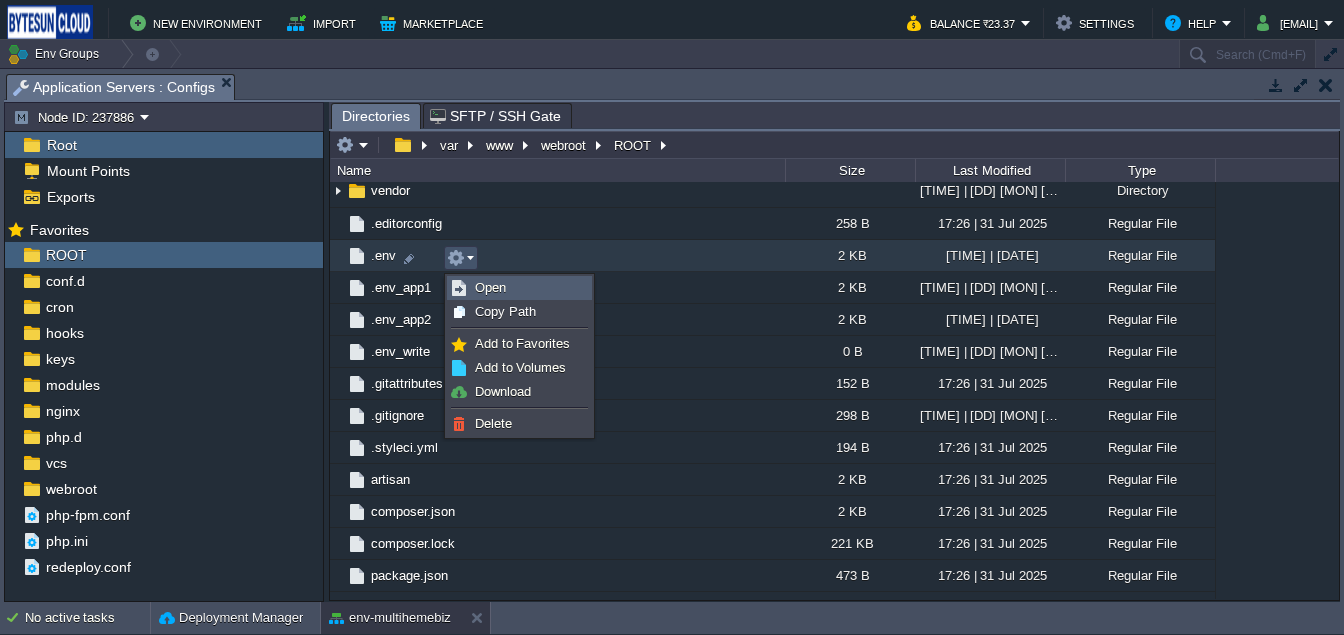 click on "Open" at bounding box center (490, 287) 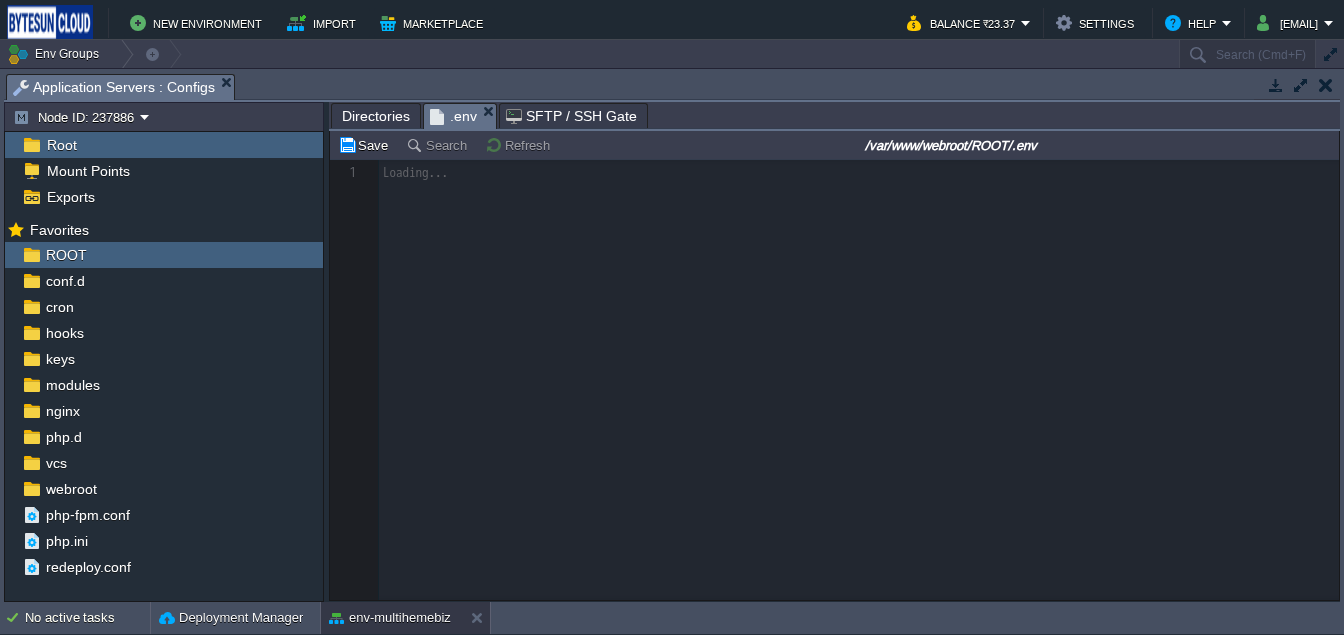 scroll, scrollTop: 6, scrollLeft: 0, axis: vertical 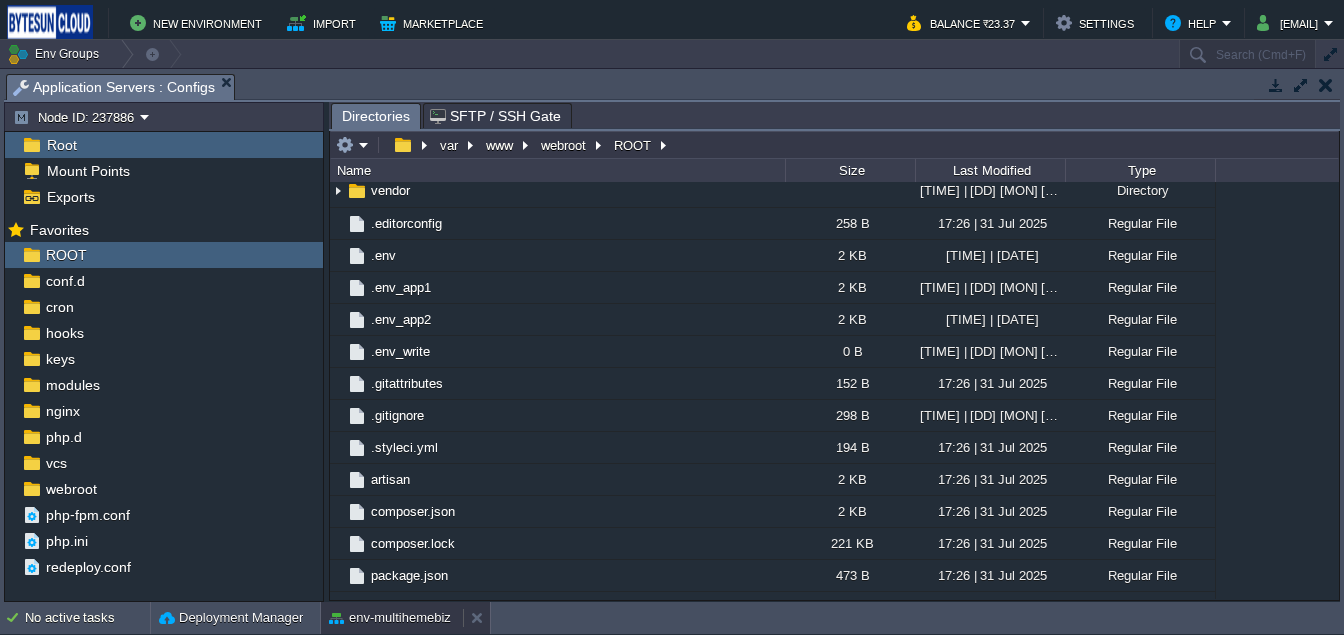 click on "env-multihemebiz" at bounding box center (390, 618) 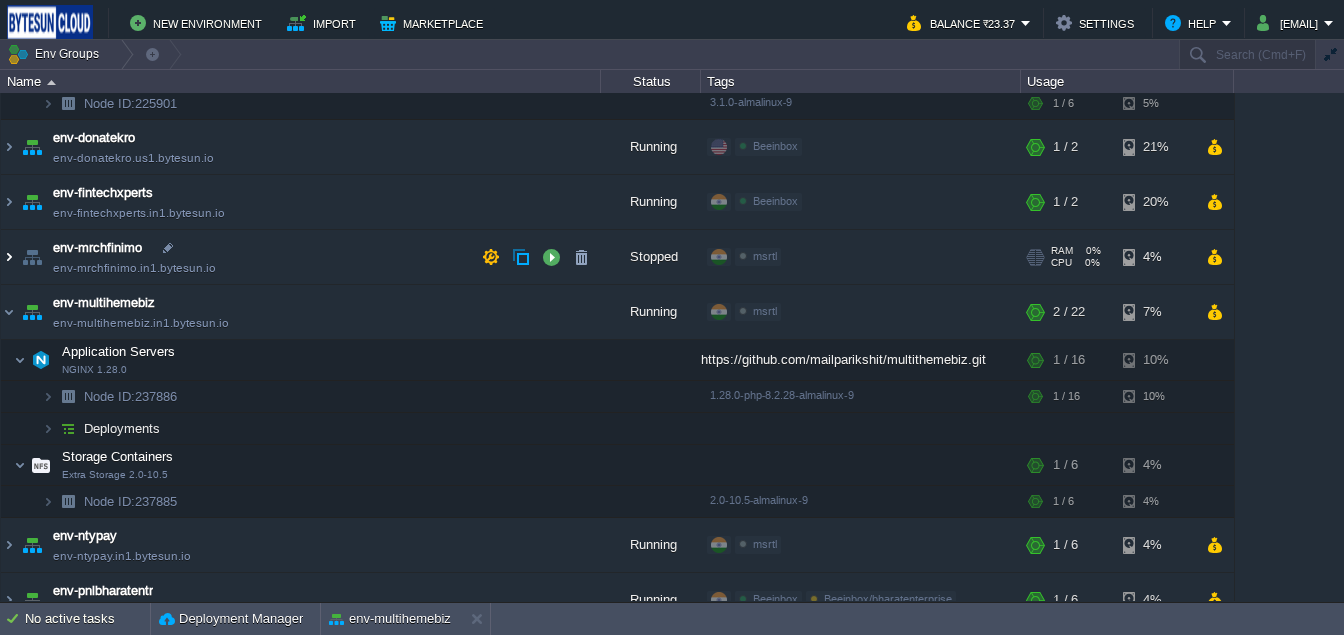 click at bounding box center [9, 257] 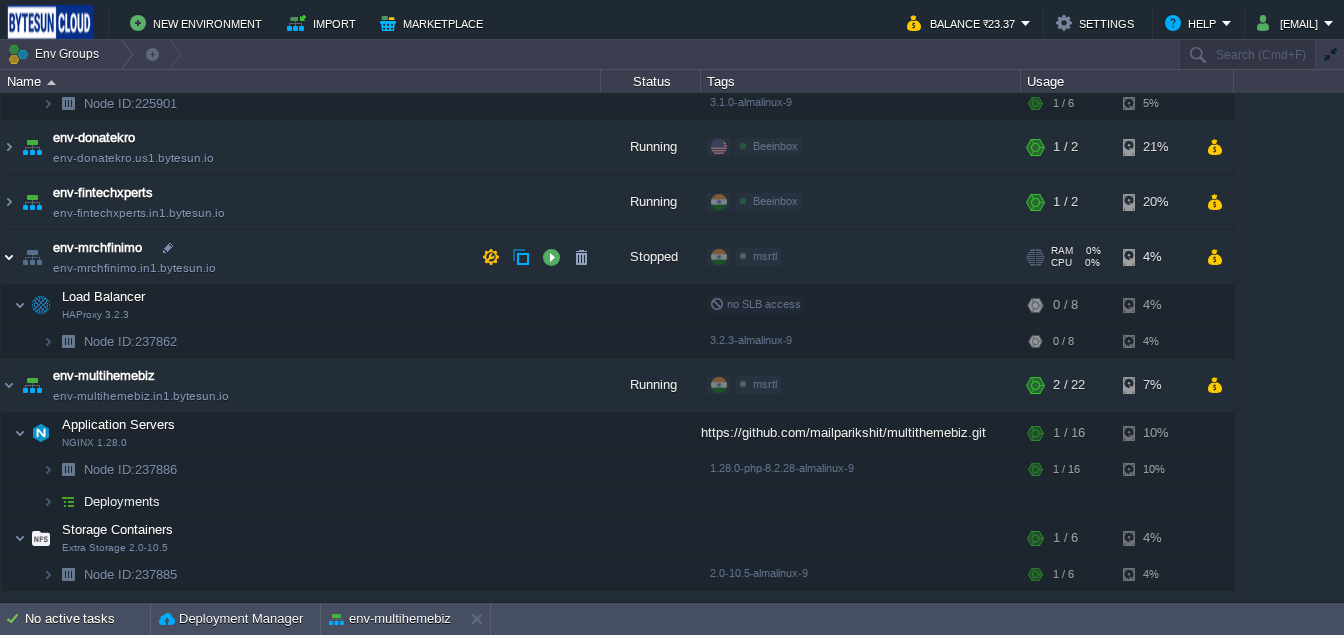 click at bounding box center (9, 257) 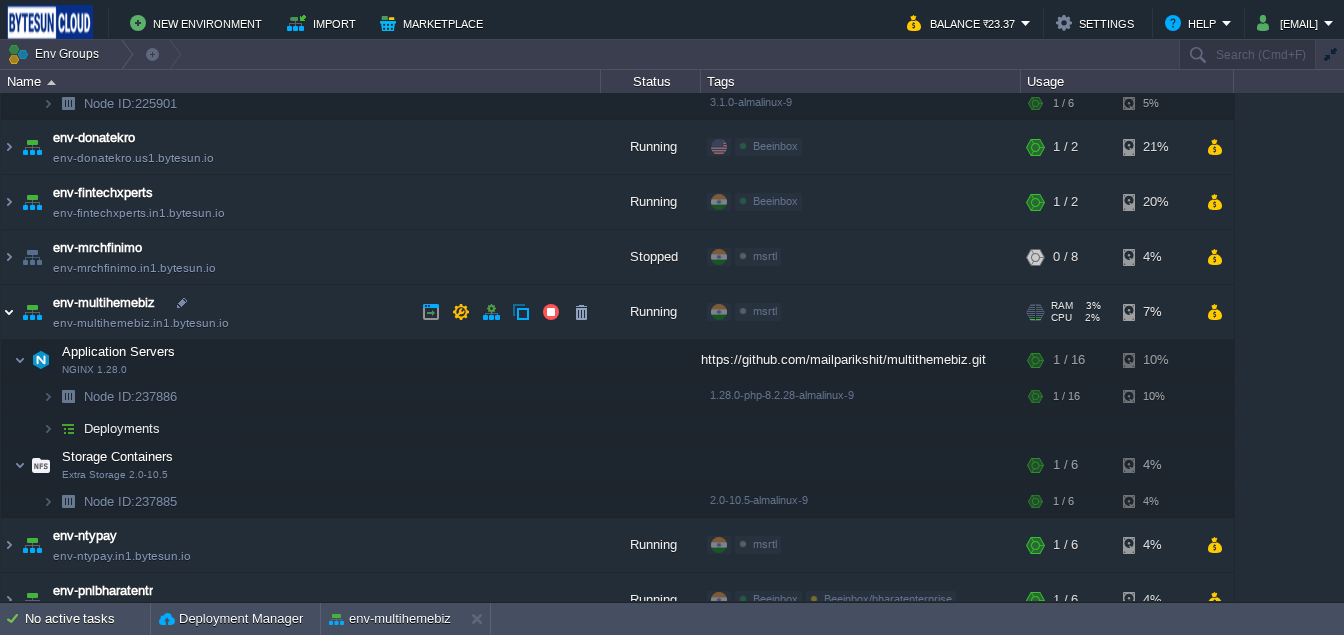 click at bounding box center [9, 312] 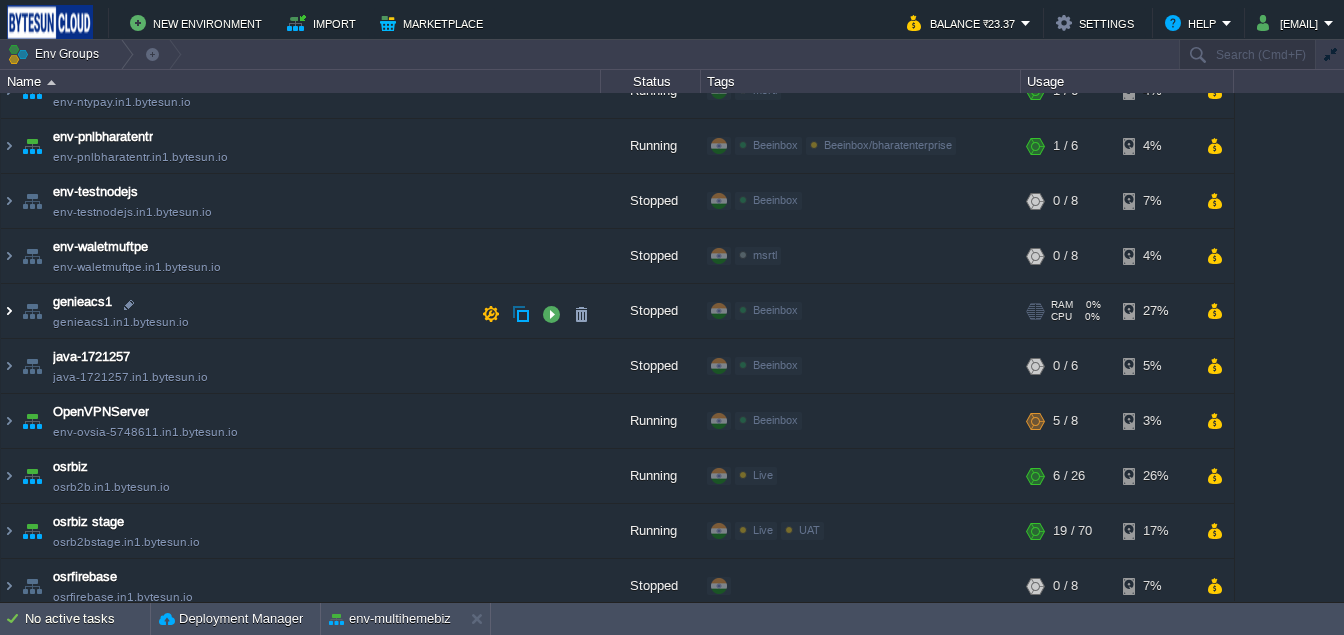 scroll, scrollTop: 1054, scrollLeft: 0, axis: vertical 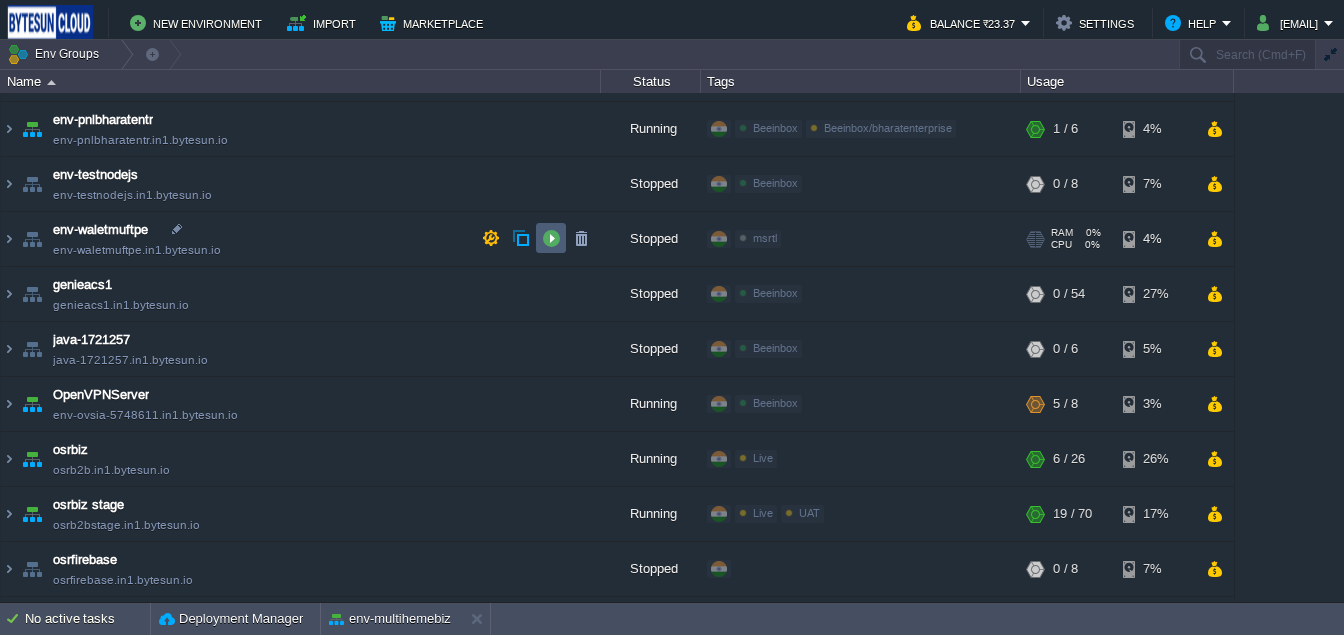 click at bounding box center [551, 238] 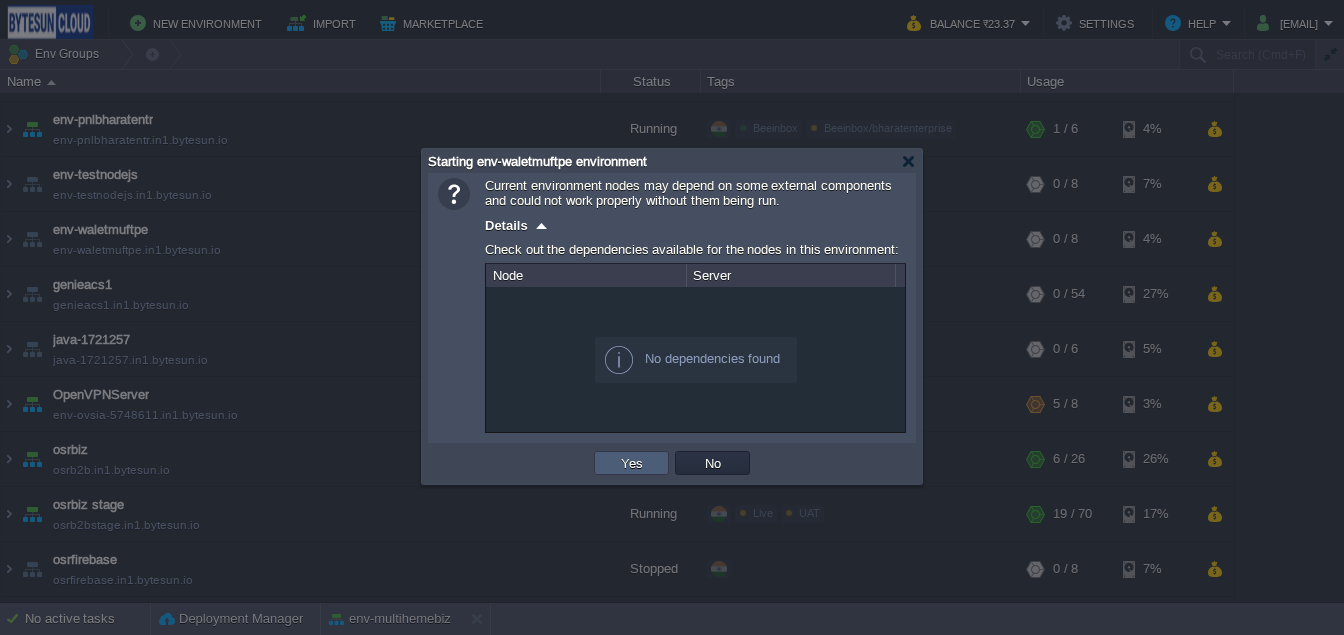 click on "Yes" at bounding box center [632, 463] 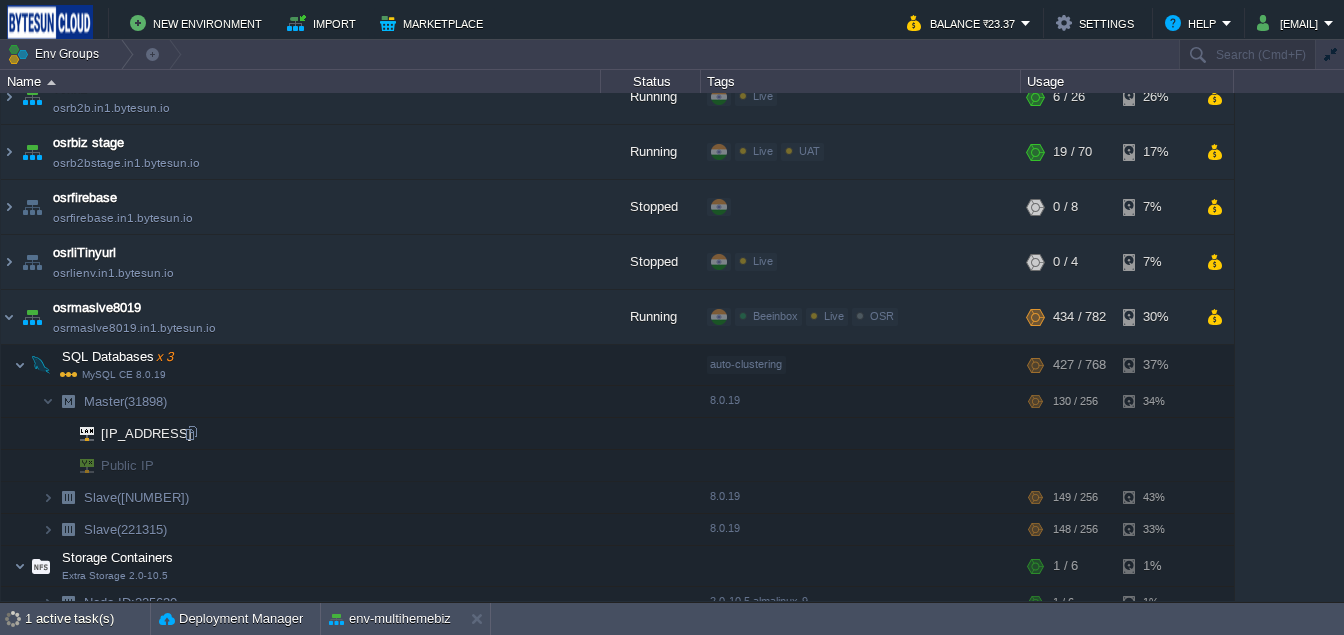 scroll, scrollTop: 1416, scrollLeft: 0, axis: vertical 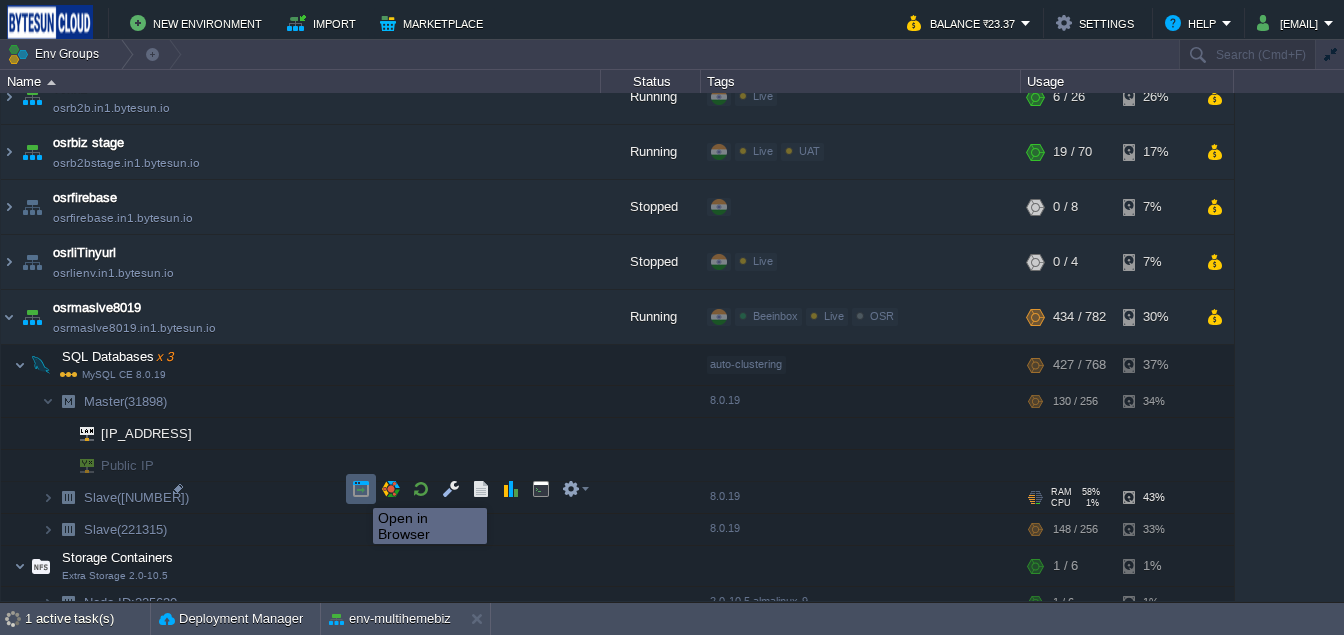 click at bounding box center [361, 489] 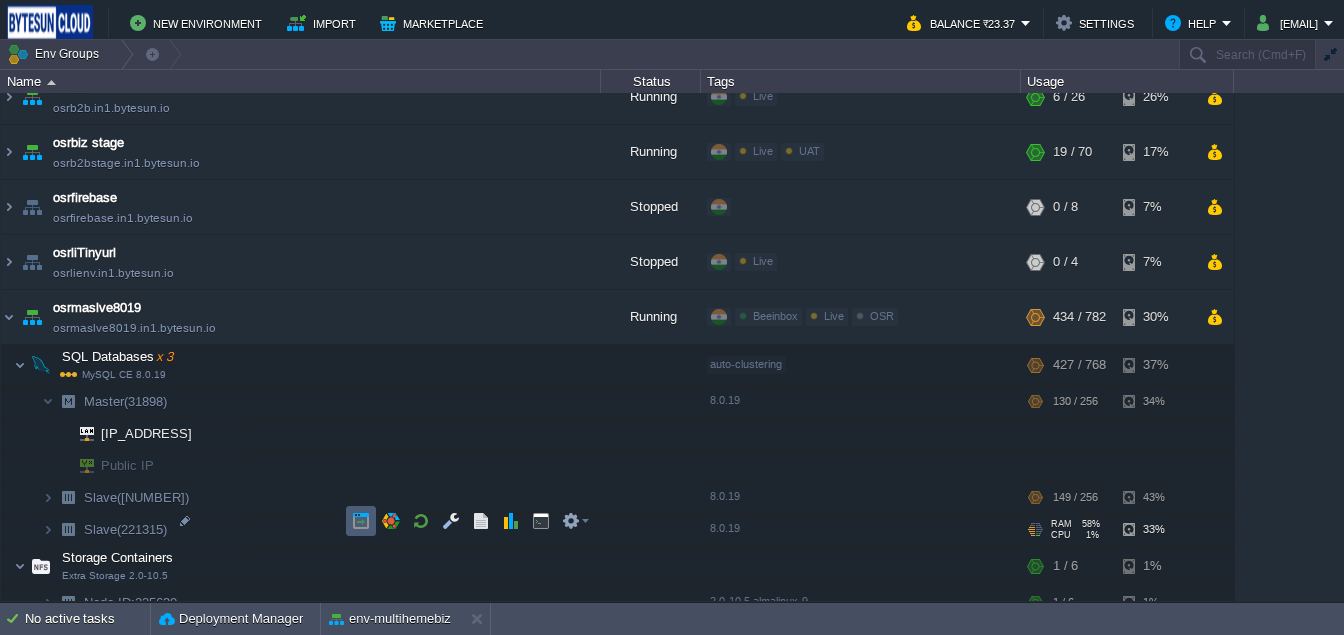 click at bounding box center (361, 521) 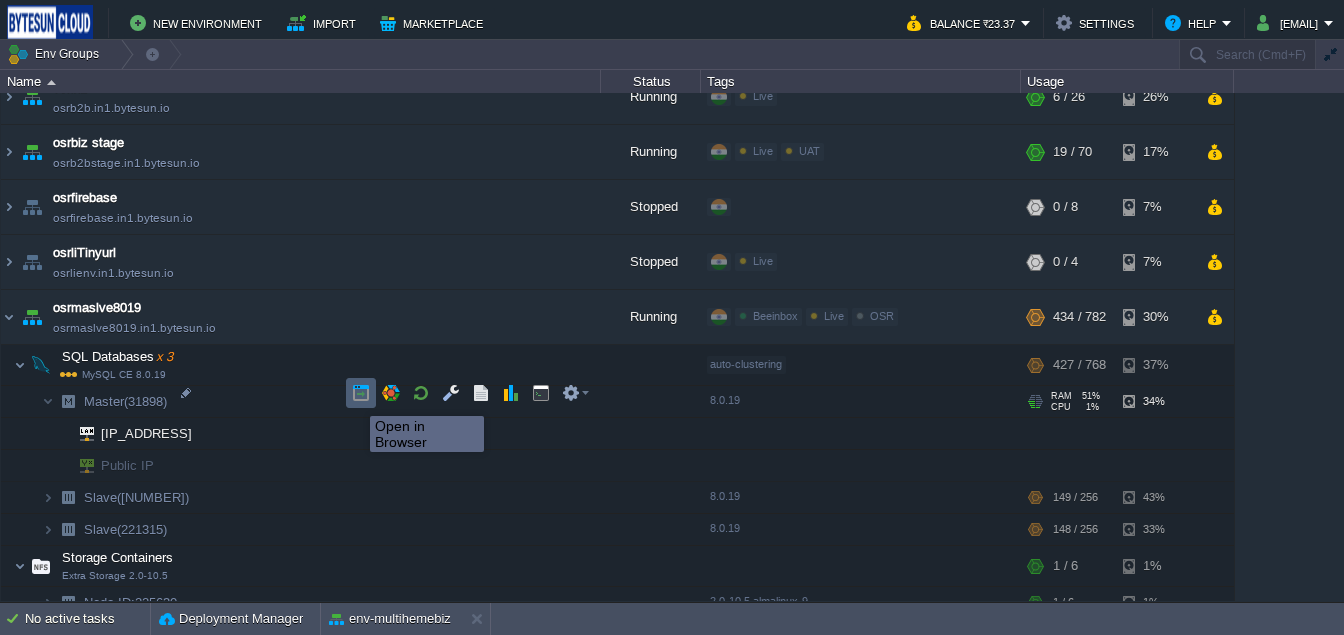 click at bounding box center [361, 393] 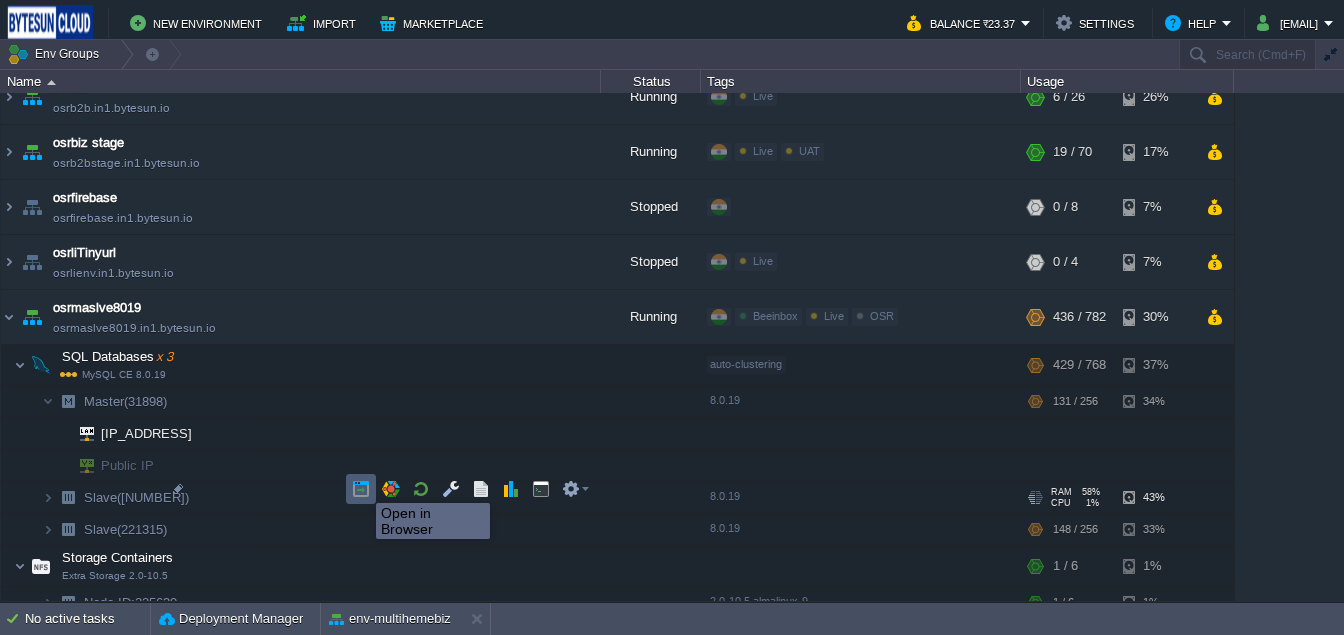 click at bounding box center (361, 489) 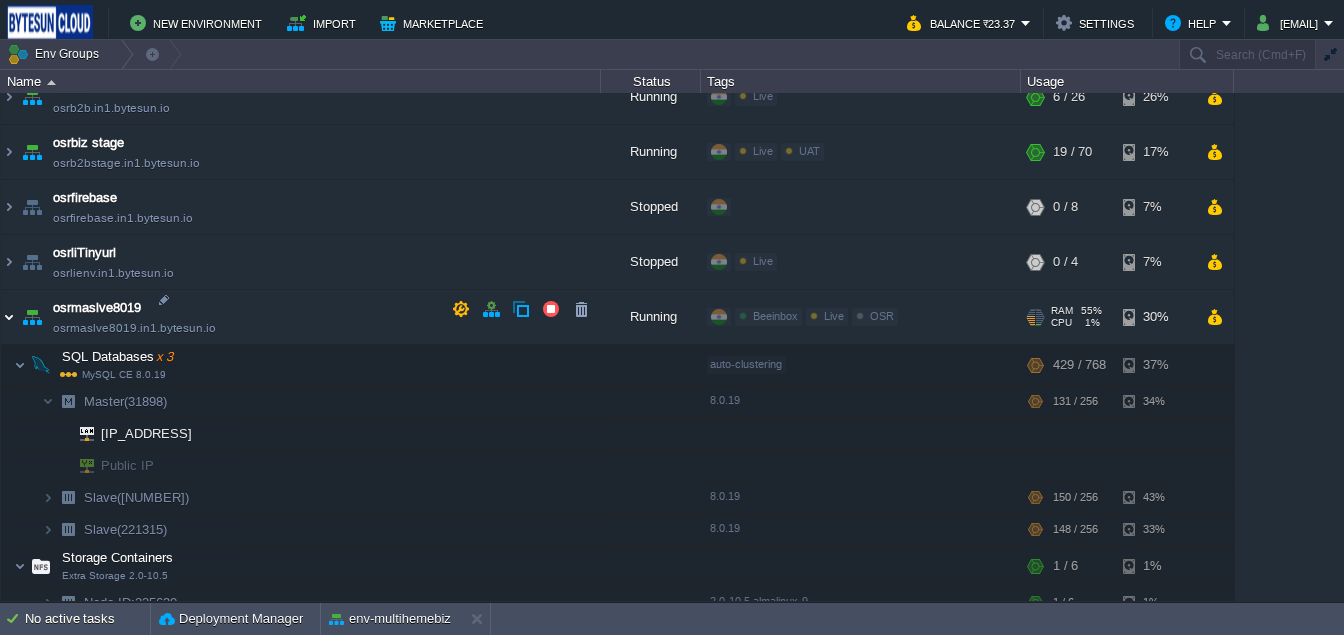 click at bounding box center [9, 317] 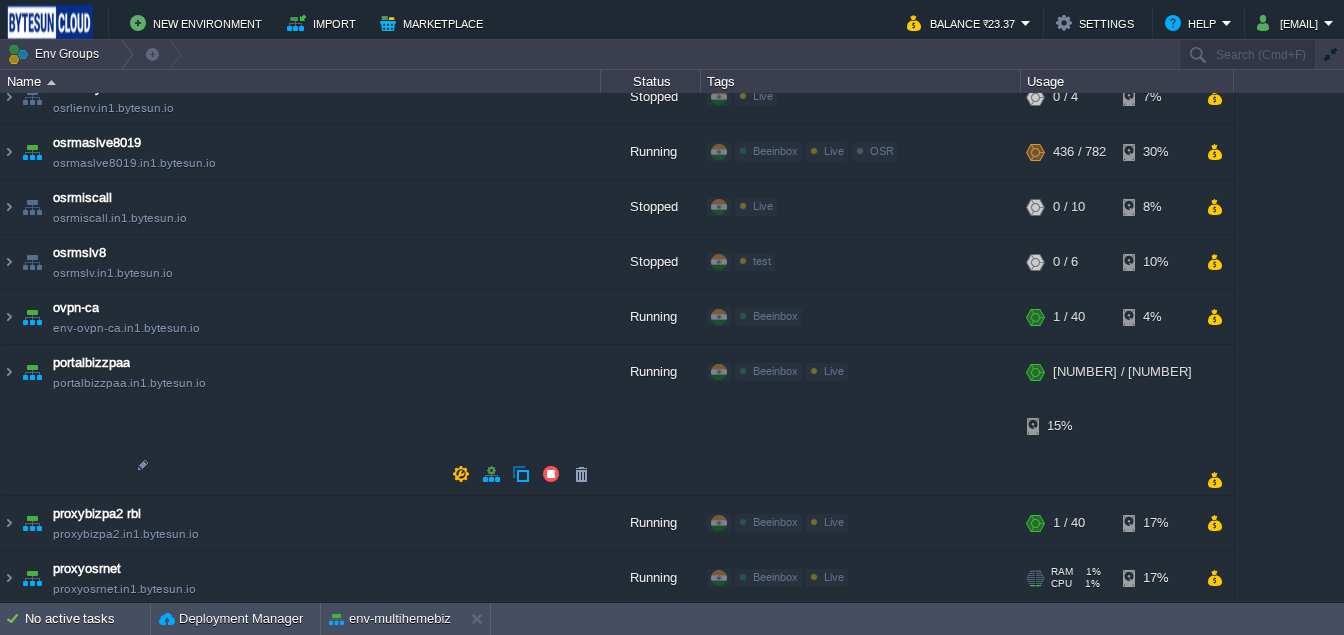 scroll, scrollTop: 1605, scrollLeft: 0, axis: vertical 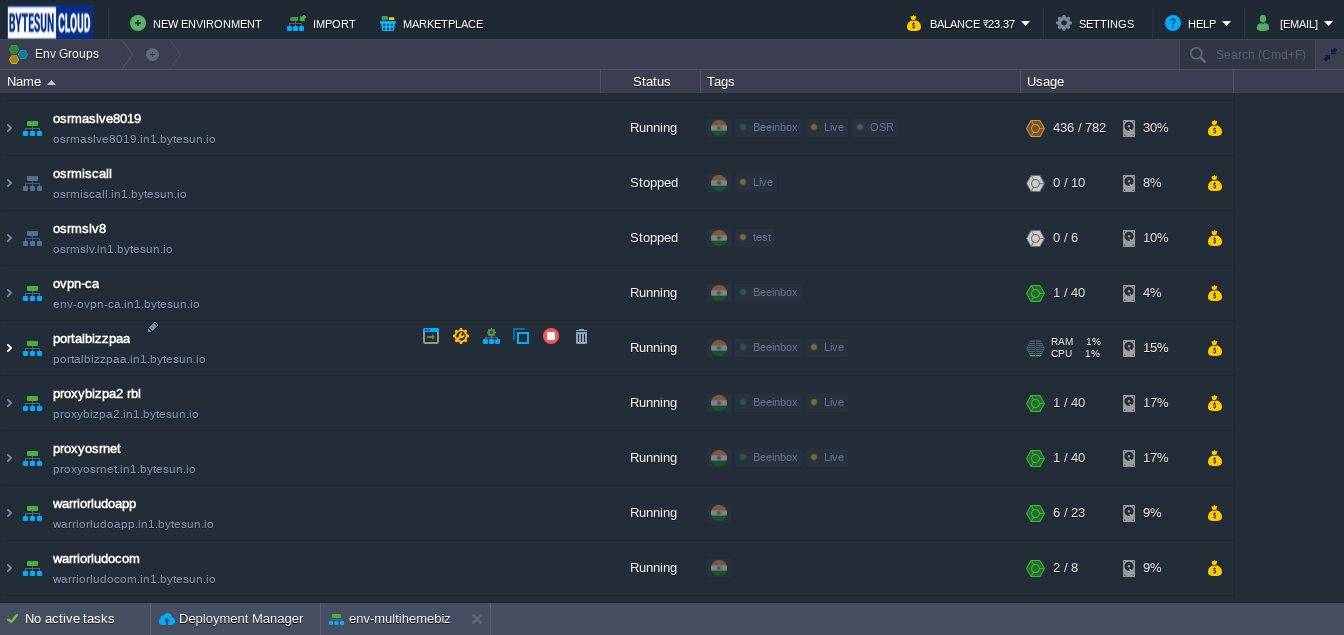 click at bounding box center (9, 348) 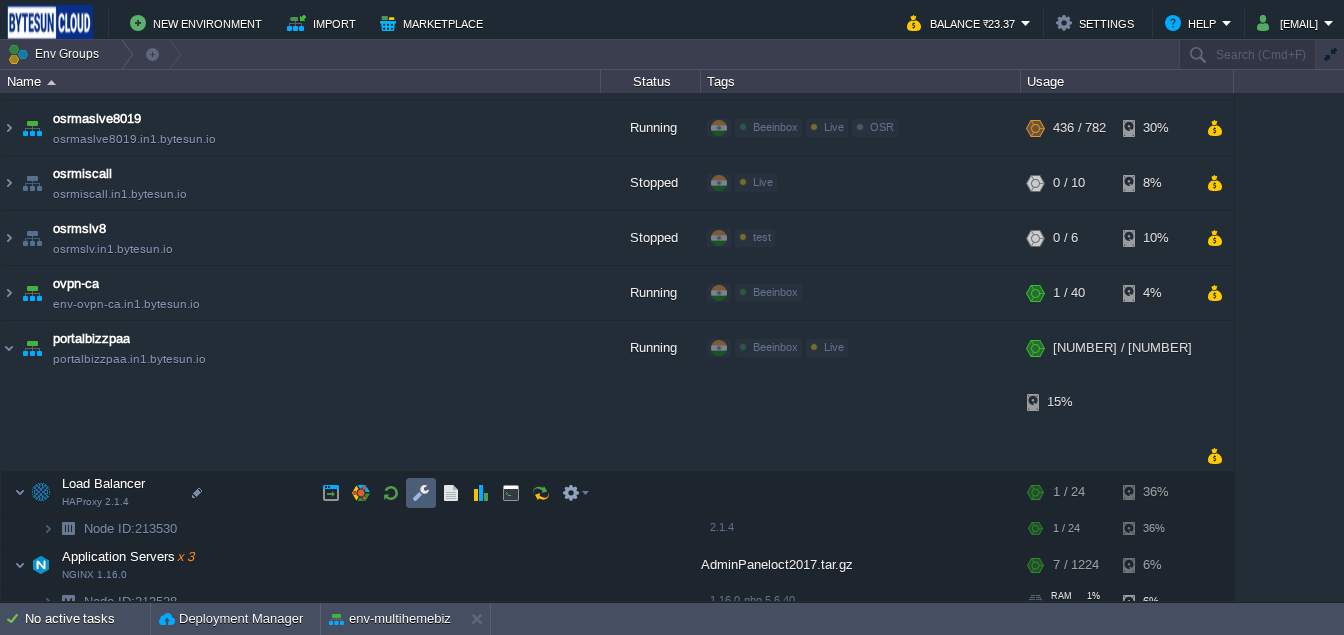 click at bounding box center (421, 493) 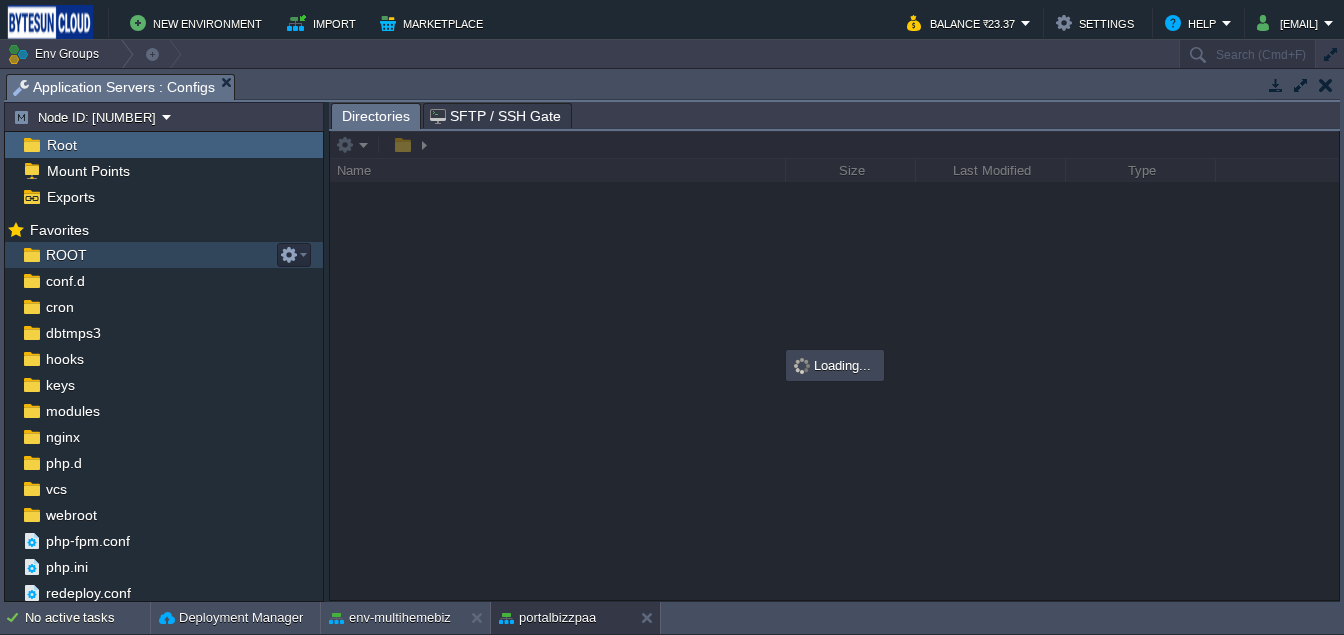 click on "ROOT" at bounding box center [66, 255] 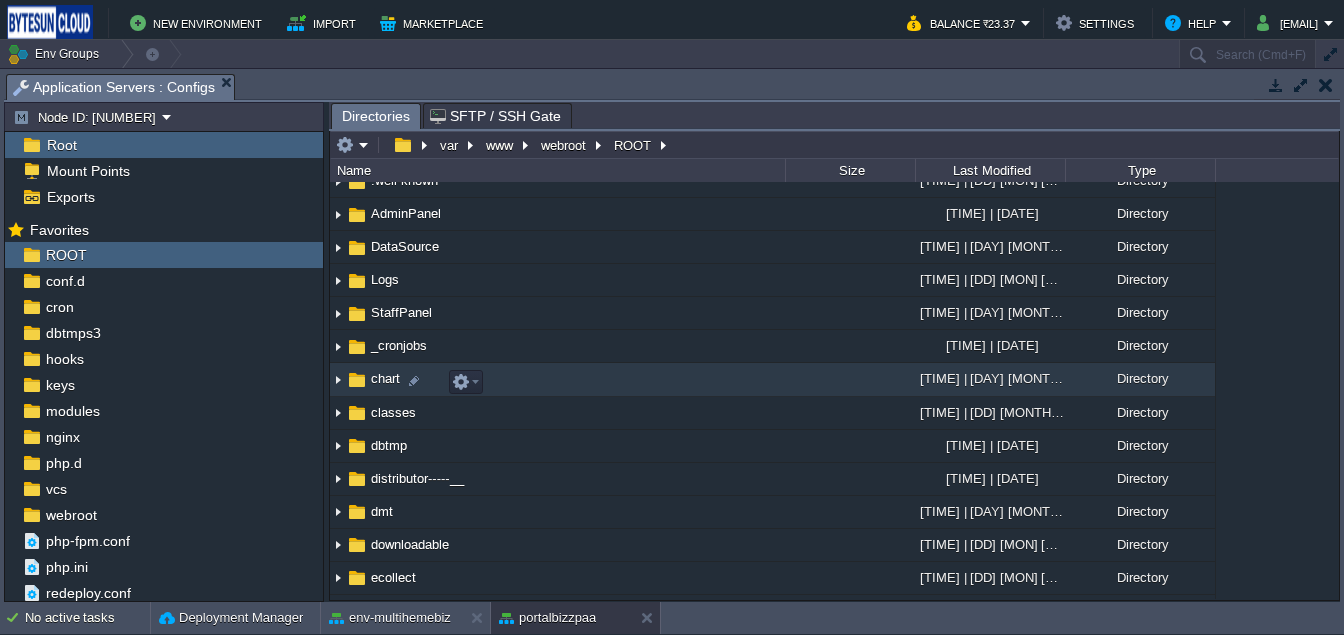 scroll, scrollTop: 86, scrollLeft: 0, axis: vertical 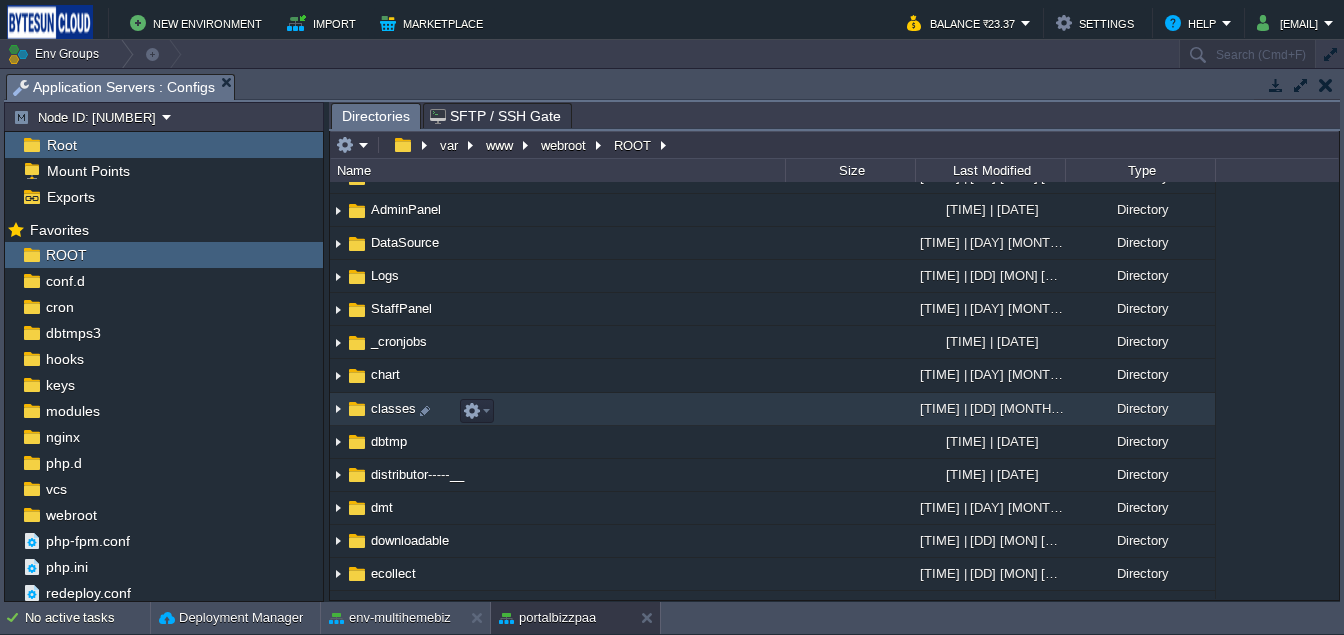 click at bounding box center [357, 409] 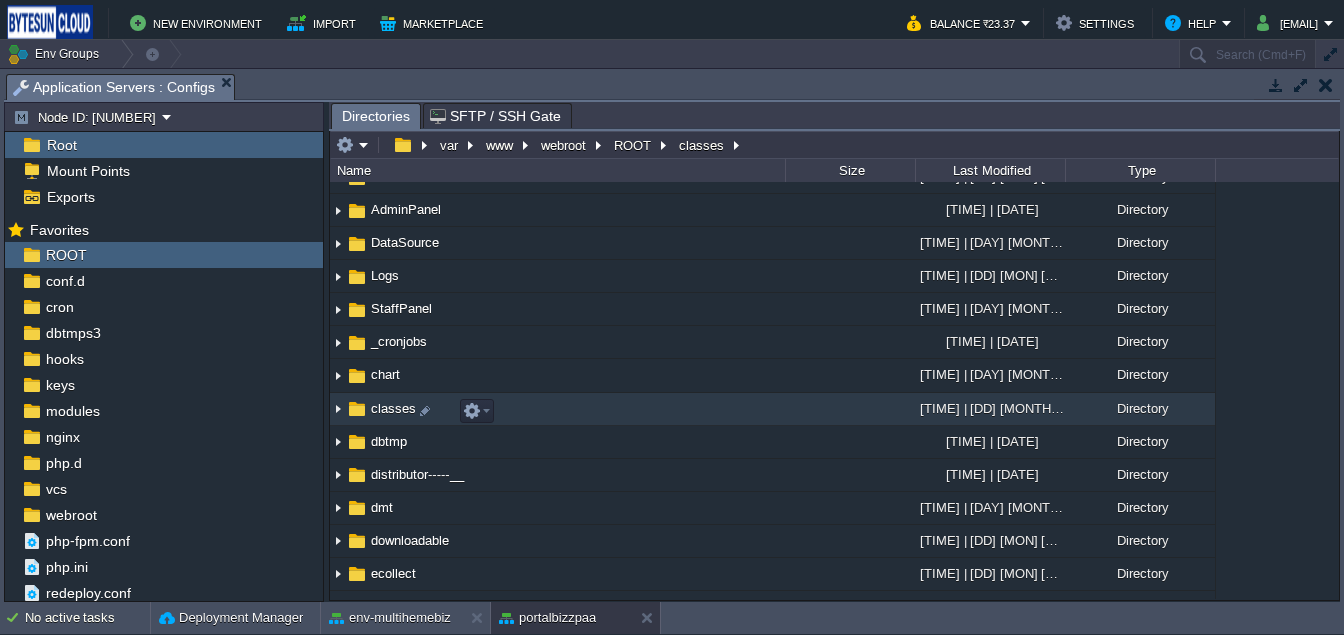 click at bounding box center [357, 409] 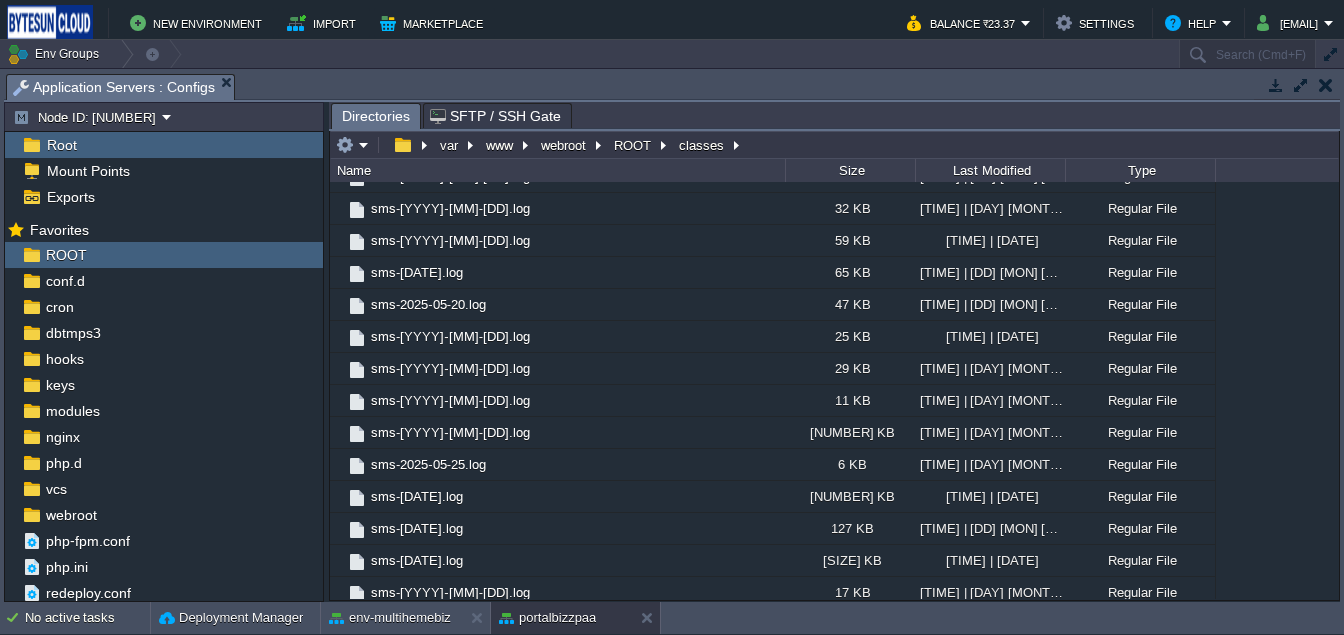 scroll, scrollTop: 2370, scrollLeft: 0, axis: vertical 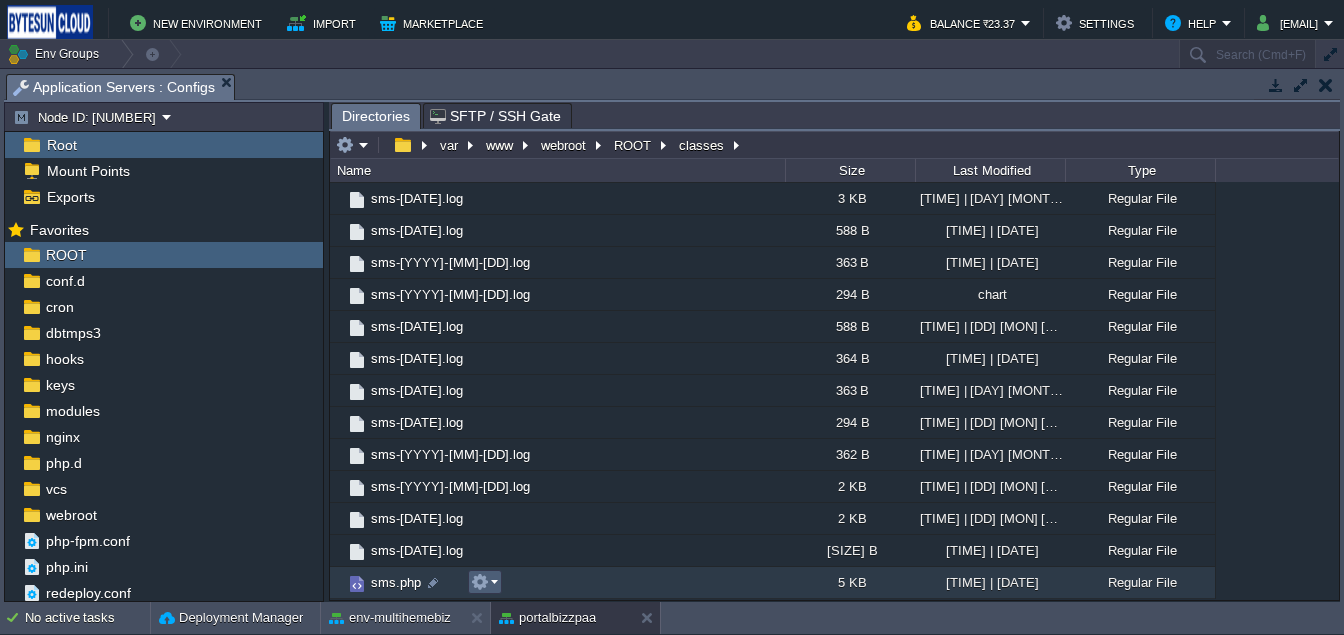 click at bounding box center [484, 582] 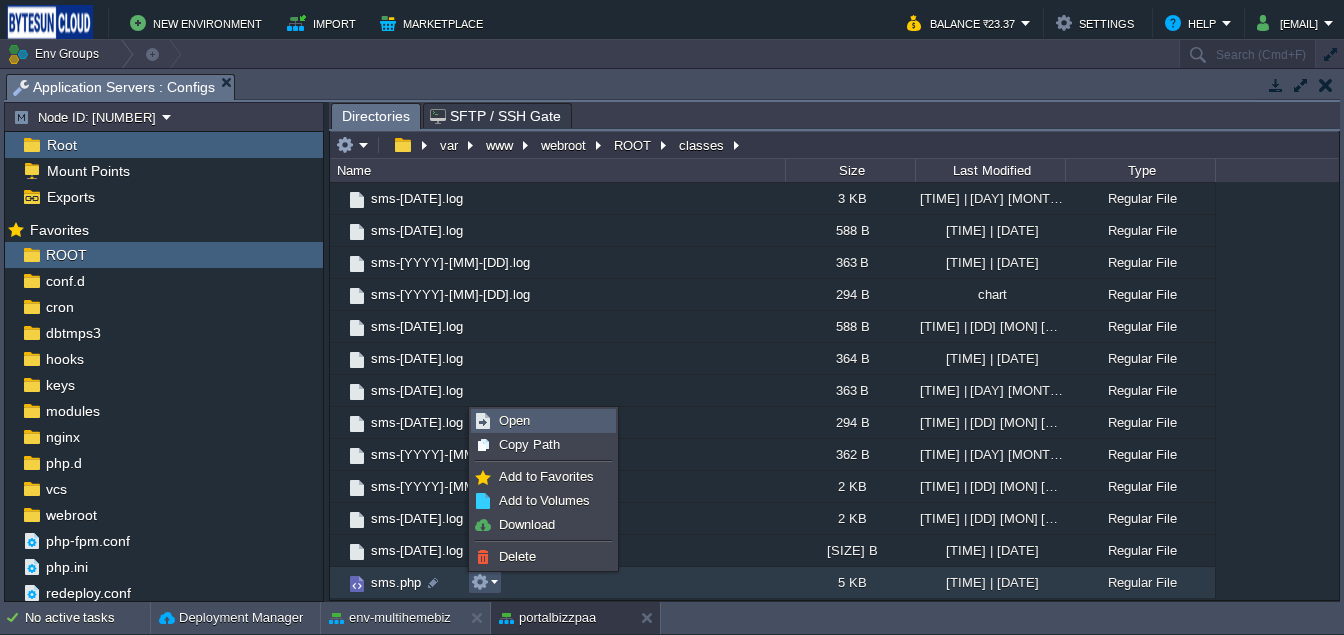 click on "Open" at bounding box center (543, 421) 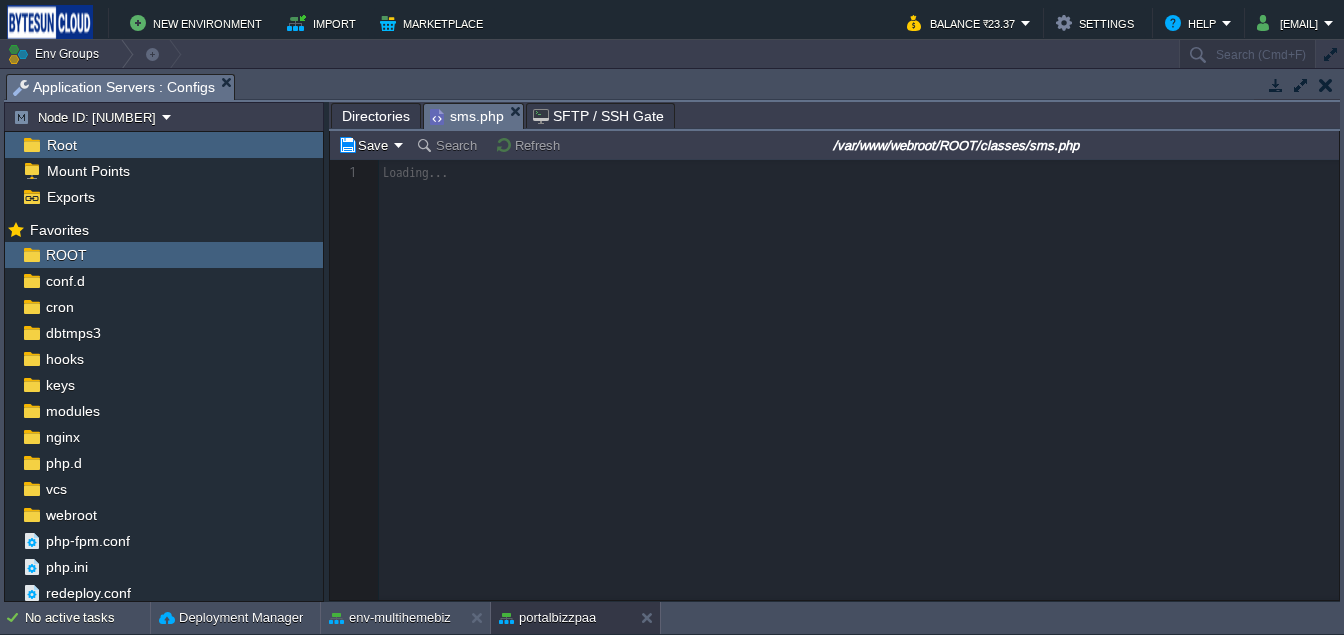 scroll, scrollTop: 6, scrollLeft: 0, axis: vertical 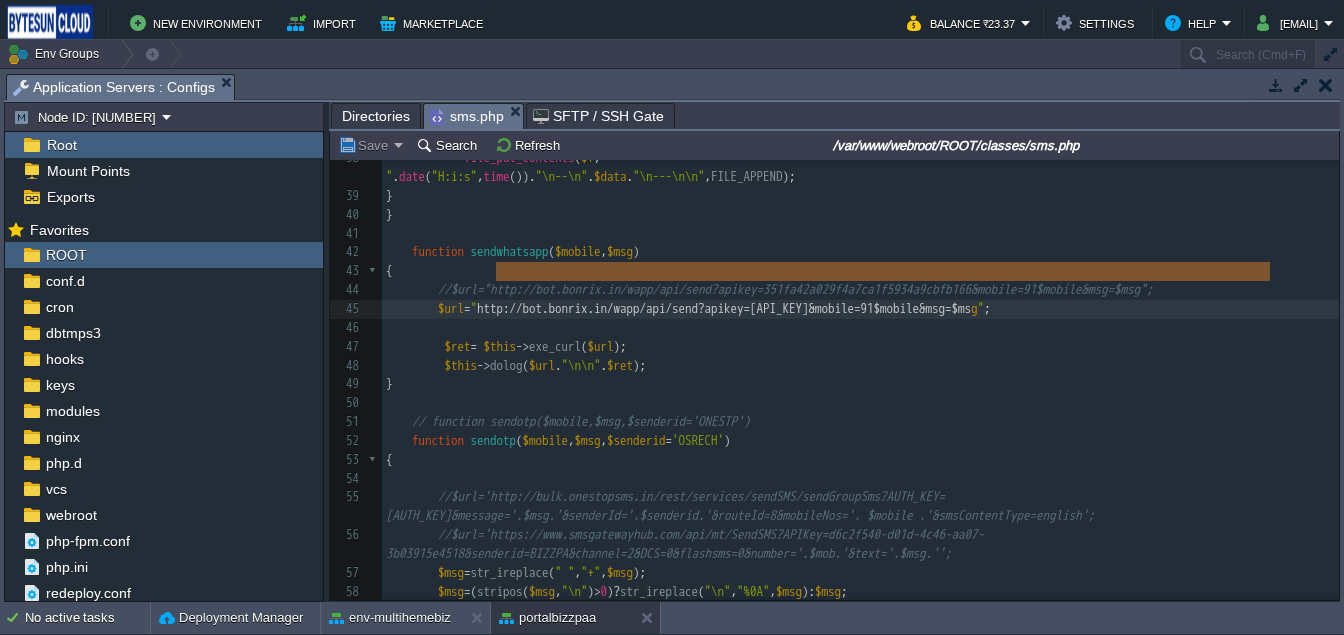 type on "http://bot.bonrix.in/wapp/api/send?apikey=[API_KEY]&mobile=91$mobile&msg=$msg" 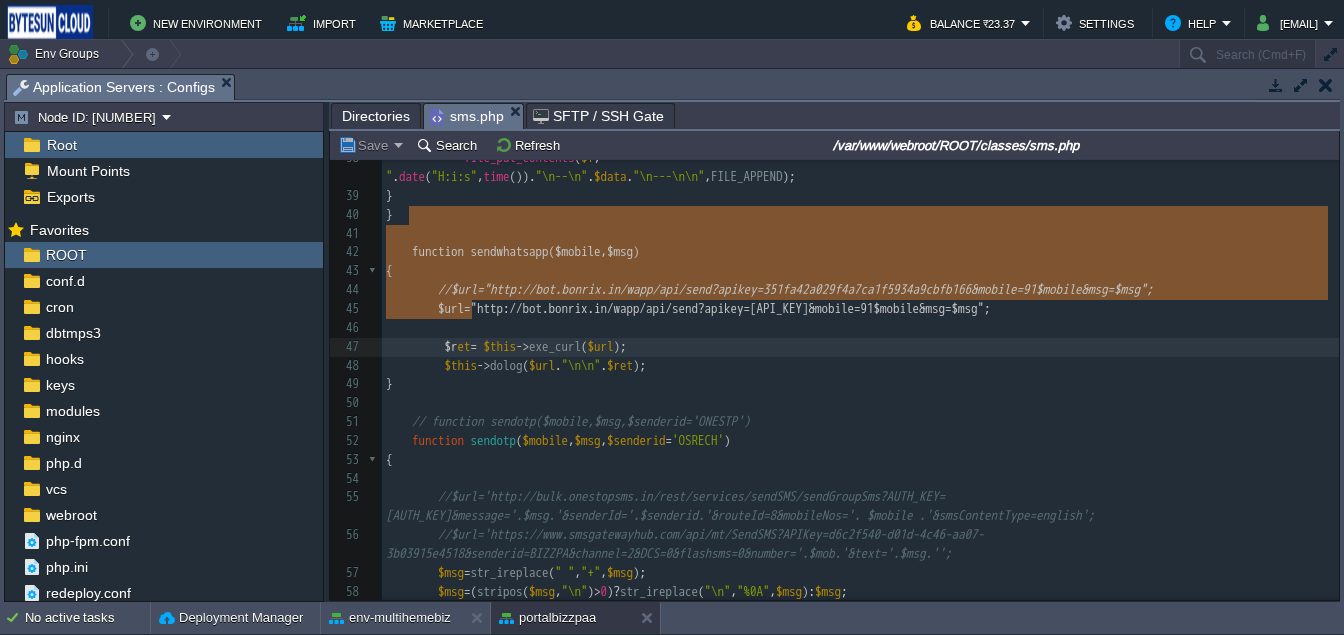 type on "function sendwhatsapp($mobile,$msg)
{
//$url="http://bot.bonrix.in/wapp/api/send?apikey=351fa42a029f4a7ca1f5934a9cbfb166&mobile=91$mobile&msg=$msg";
$url="http://bot.bonrix.in/wapp/api/send?apikey=96db63f1bada4242a6ebcf828e3a7a50&mobile=91$mobile&msg=$msg";
$ret= $this->exe_curl($url);
$this->dolog($url."\n\n". $ret);" 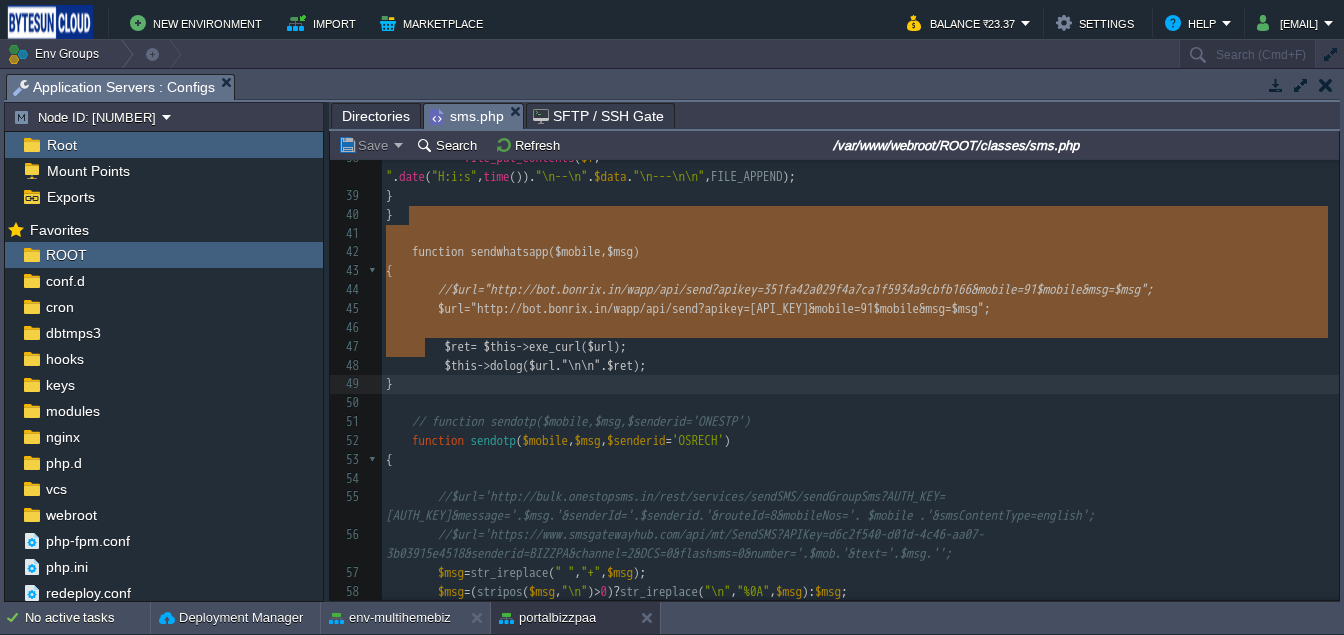 drag, startPoint x: 408, startPoint y: 215, endPoint x: 487, endPoint y: 349, distance: 155.55385 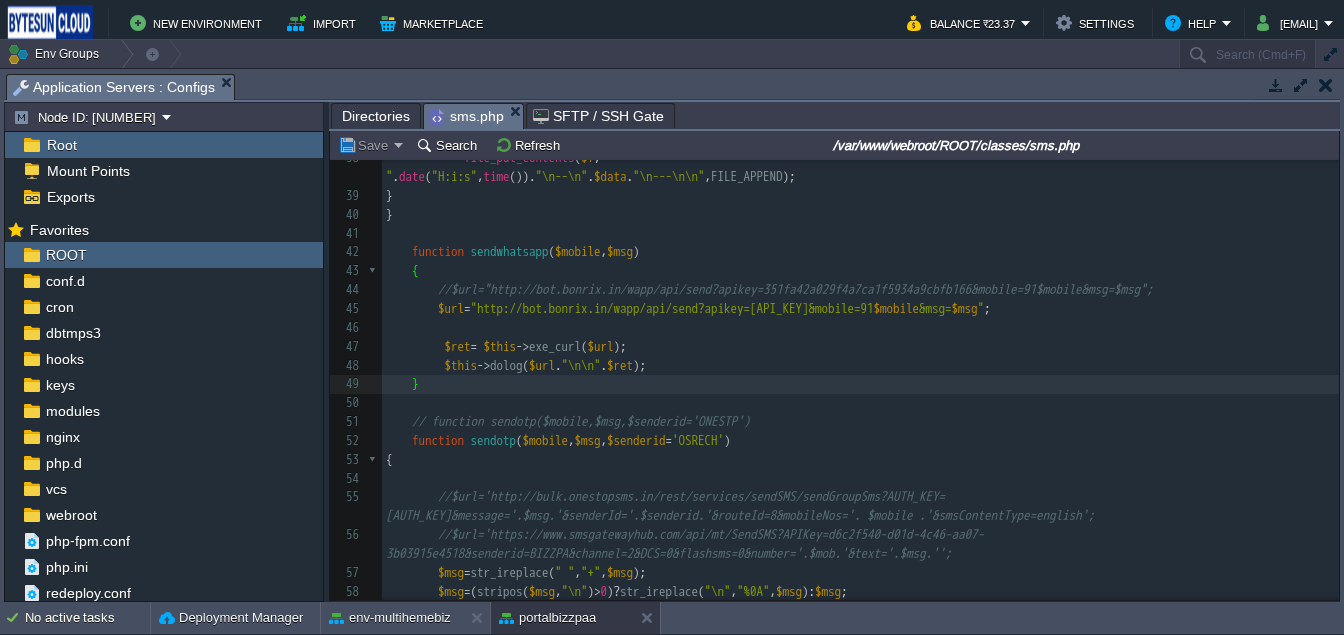 click on "exe_curl" at bounding box center [555, 346] 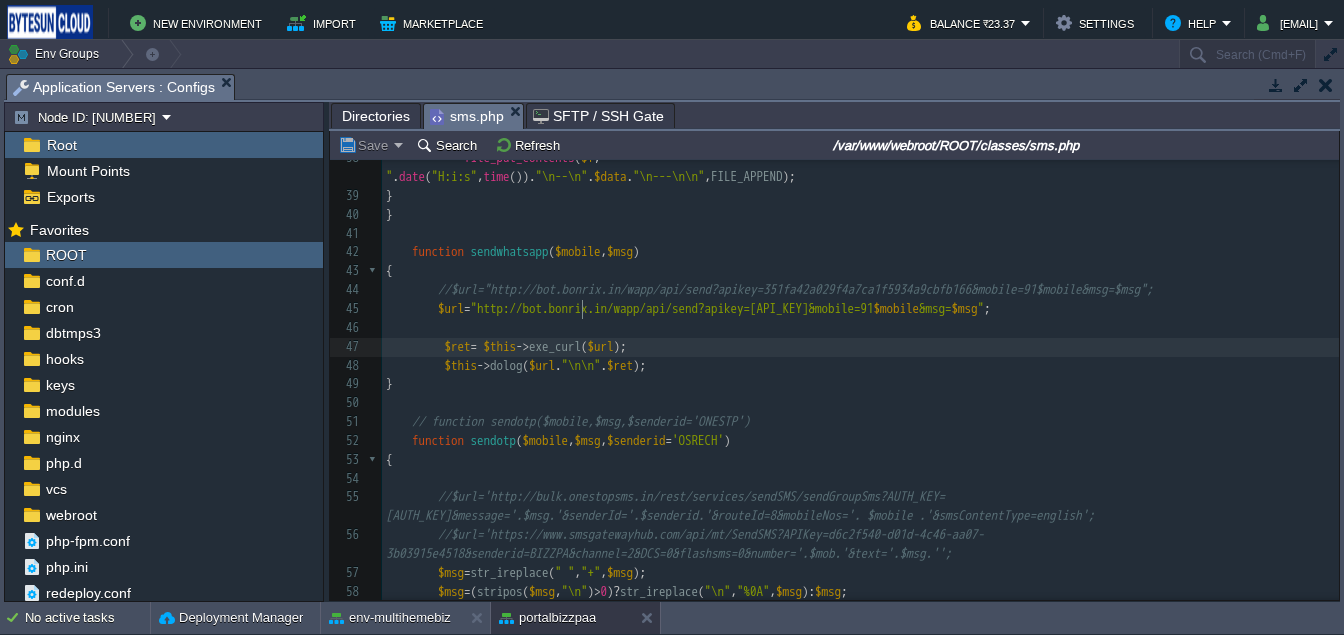 type on "exe_curl" 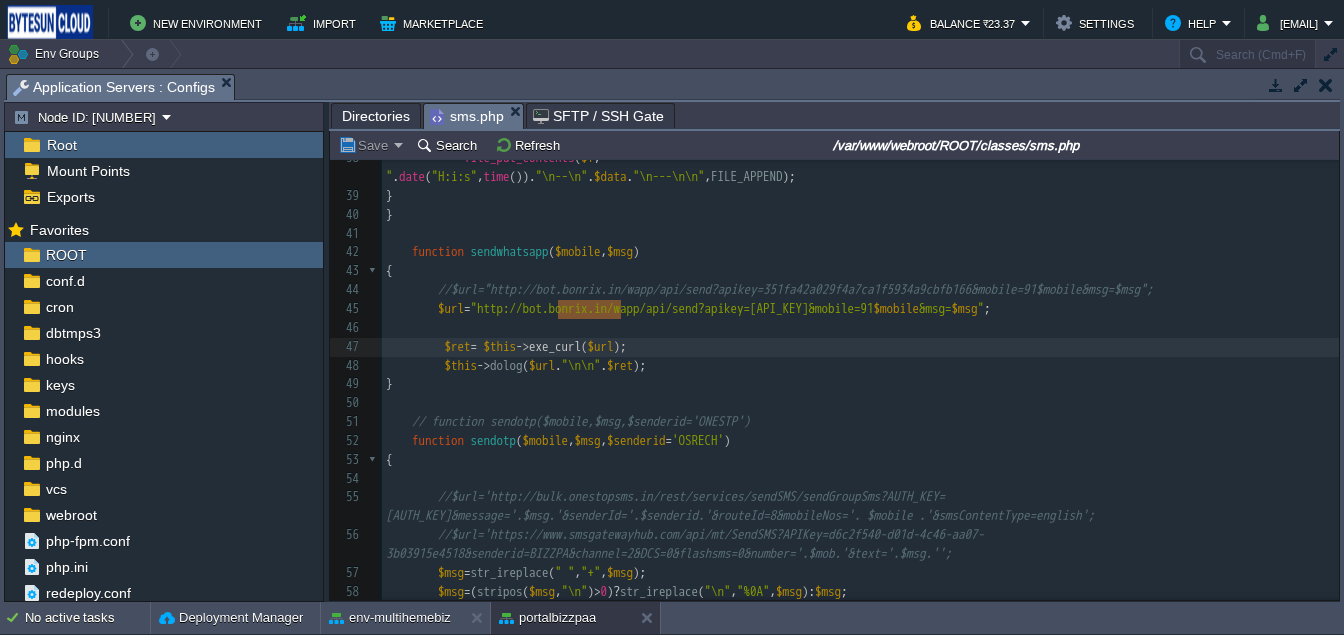 scroll, scrollTop: 582, scrollLeft: 0, axis: vertical 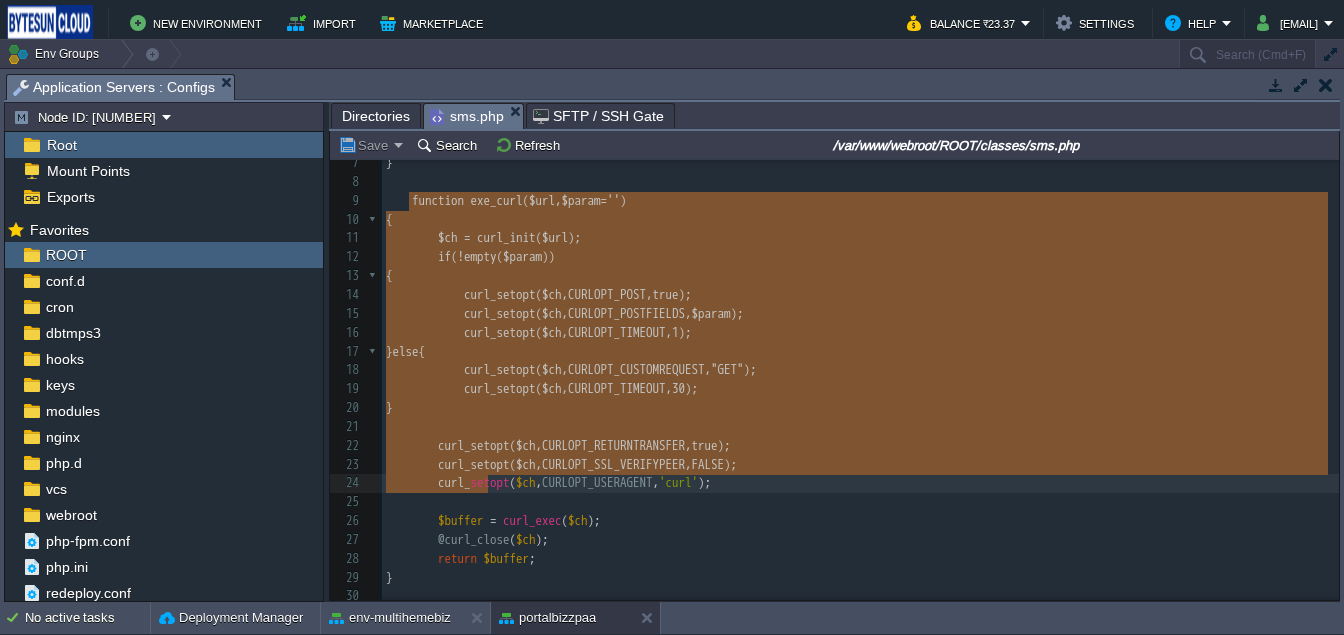 drag, startPoint x: 412, startPoint y: 202, endPoint x: 486, endPoint y: 496, distance: 303.16992 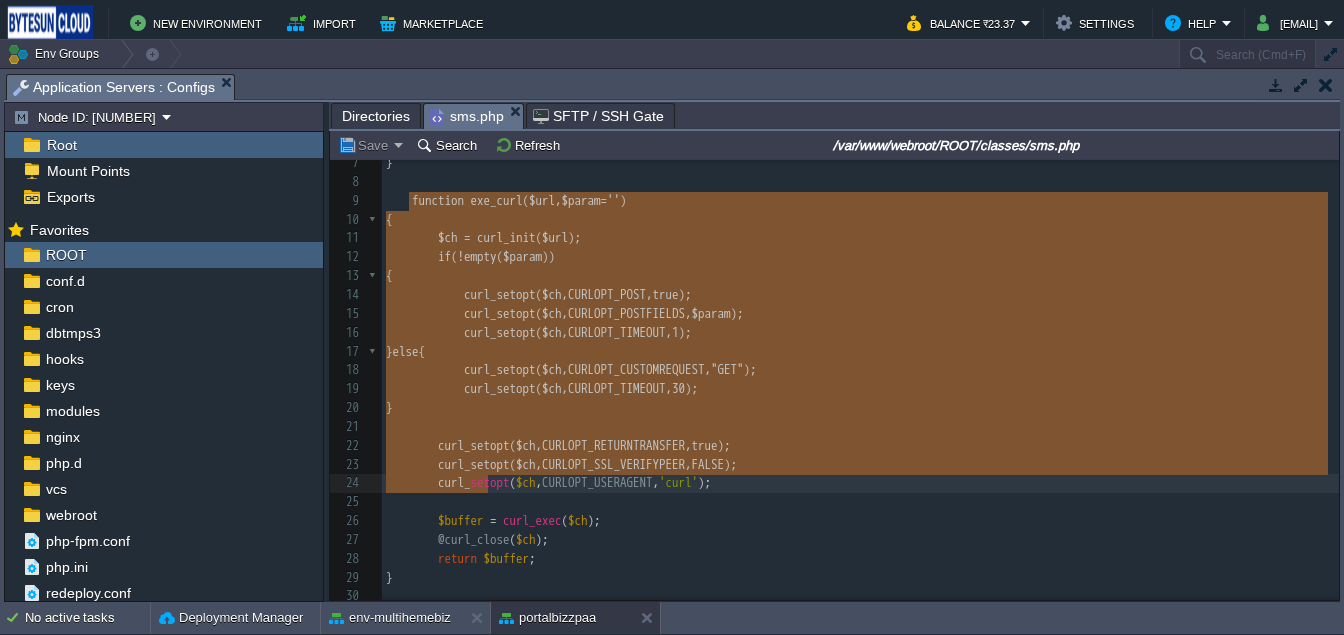 scroll, scrollTop: 179, scrollLeft: 0, axis: vertical 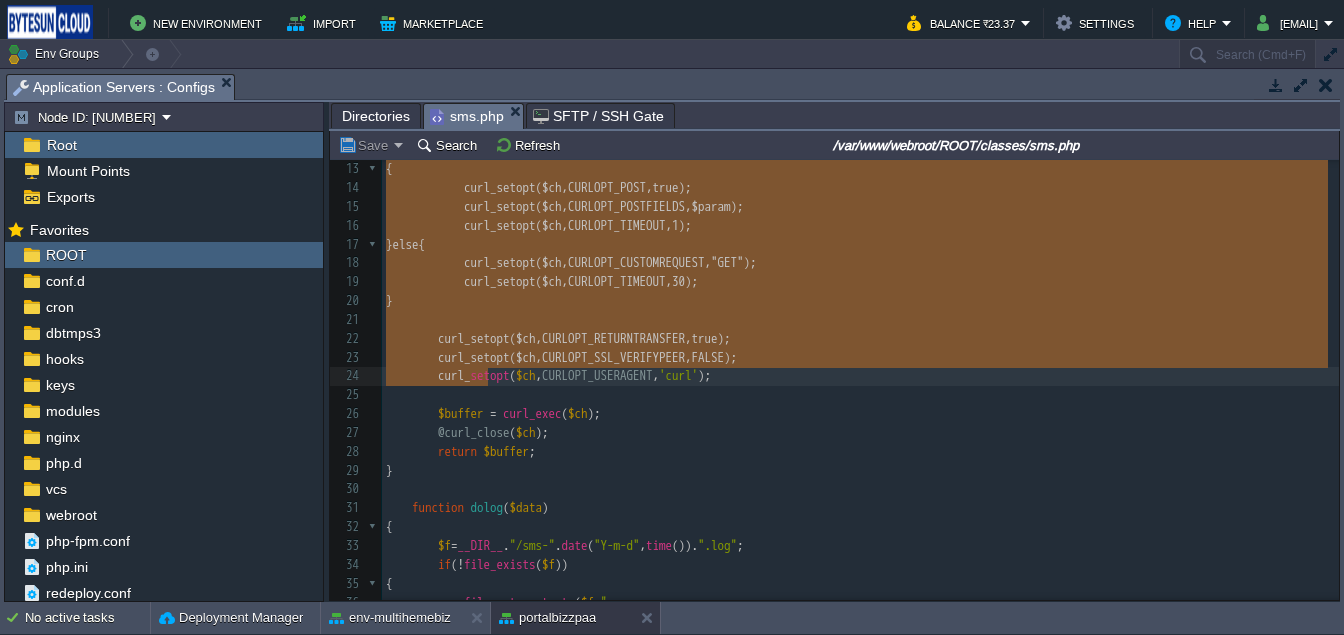 type on "function exe_curl($url,$param='')
{
$ch = curl_init($url);
if(!empty($param))
{
curl_setopt($ch, CURLOPT_POST, true);
curl_setopt($ch, CURLOPT_POSTFIELDS, $param);
curl_setopt($ch, CURLOPT_TIMEOUT, 1);
}else{
curl_setopt($ch,CURLOPT_CUSTOMREQUEST ,"GET");
curl_setopt($ch, CURLOPT_TIMEOUT, 30);
}
curl_setopt($ch, CURLOPT_RETURNTRANSFER, true);
curl_setopt($ch, CURLOPT_SSL_VERIFYPEER, FALSE);
curl_setopt($ch, CURLOPT_USERAGENT, 'curl');
$buffer = curl_exec($ch);
@curl_close($ch);
return $buffer;
}" 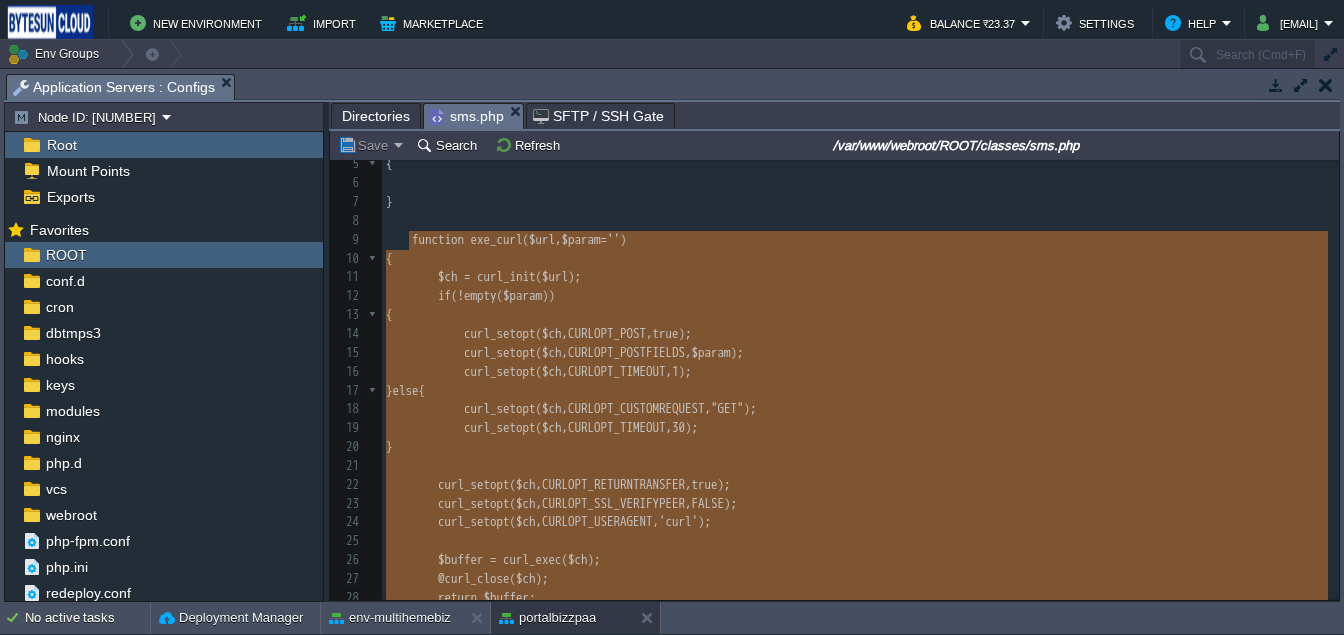 type 